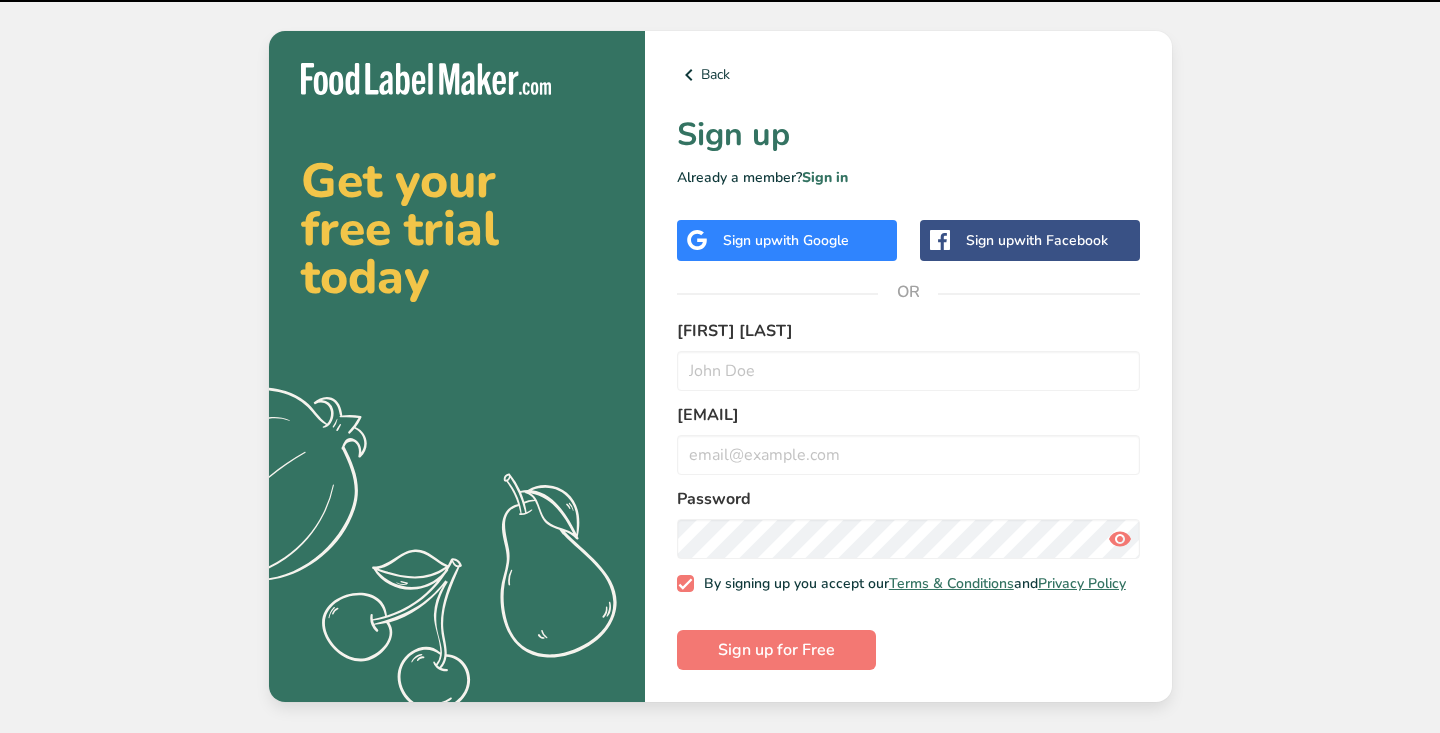 scroll, scrollTop: 0, scrollLeft: 0, axis: both 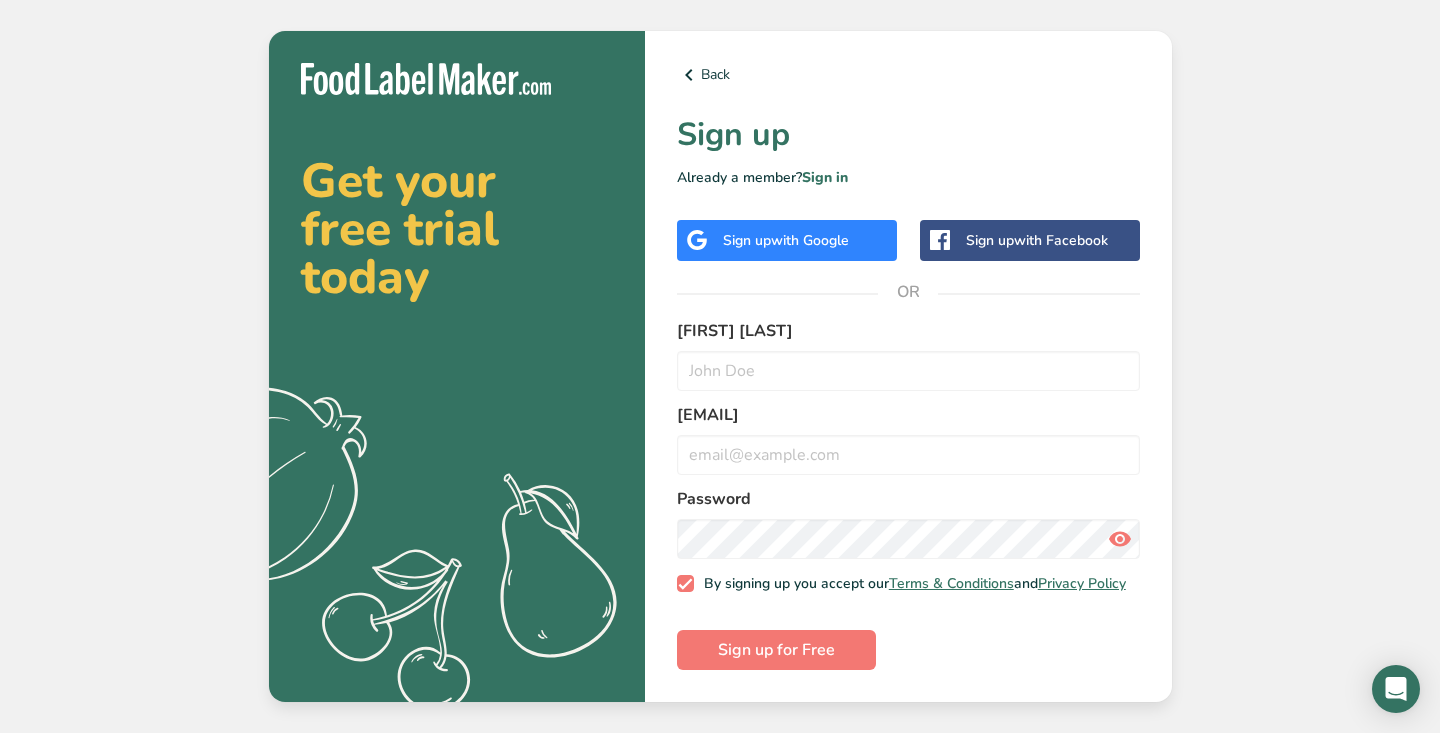 click on "with Facebook" at bounding box center (1061, 240) 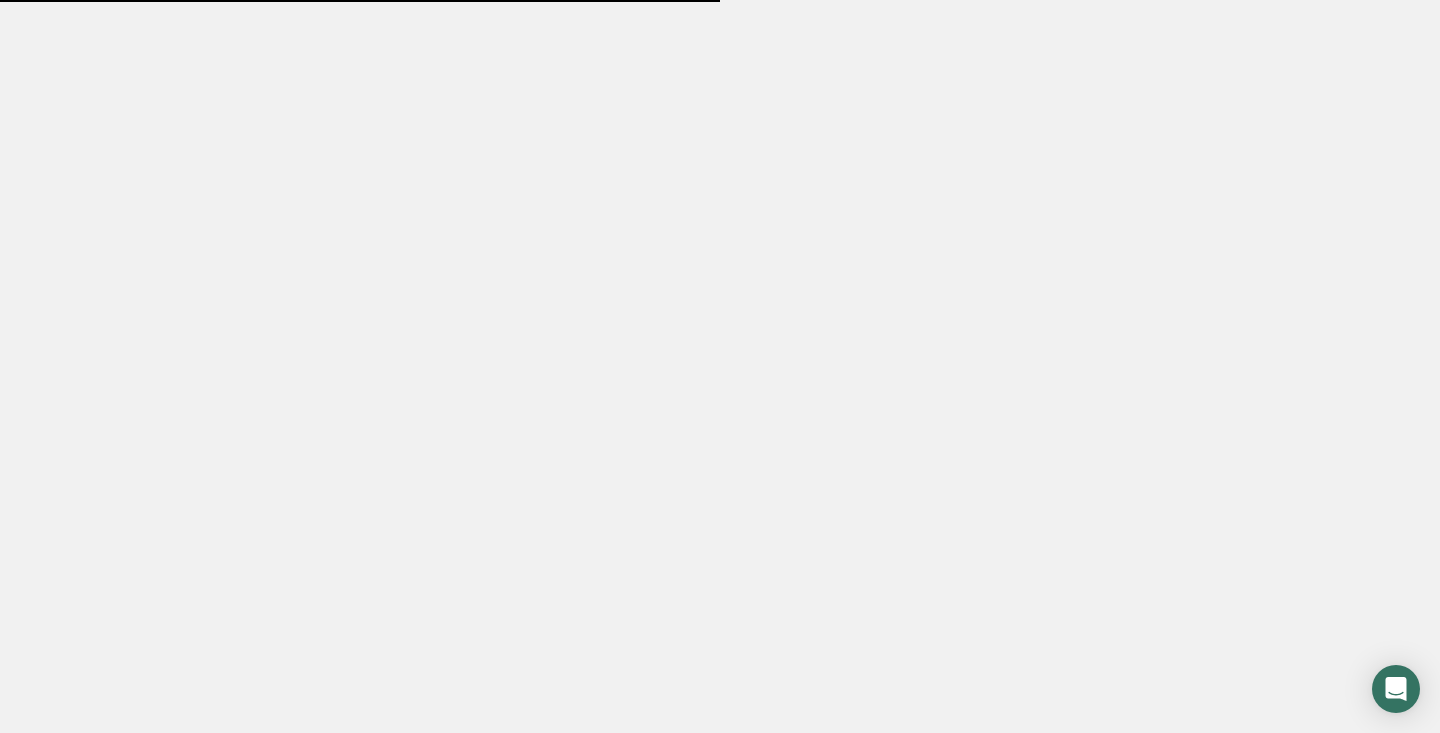 scroll, scrollTop: 0, scrollLeft: 0, axis: both 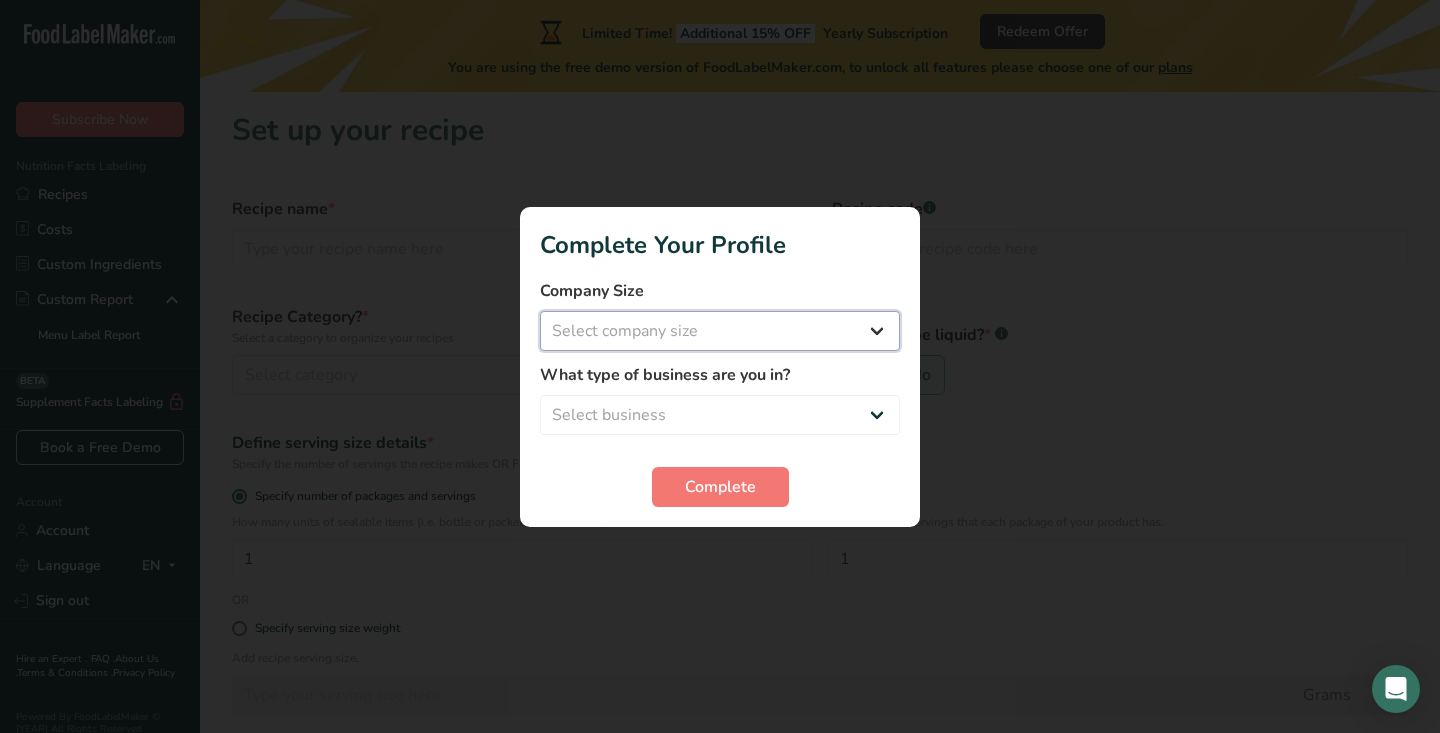 select on "1" 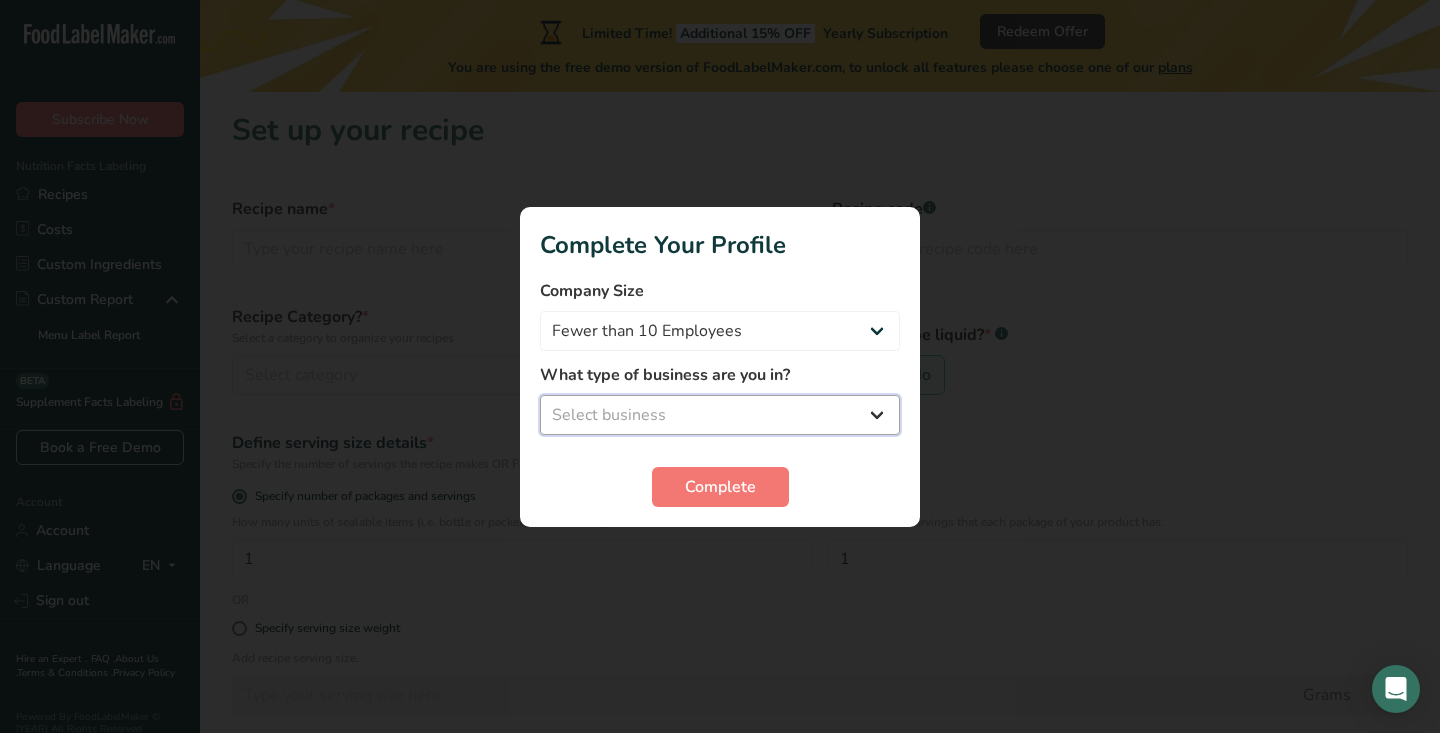 select on "3" 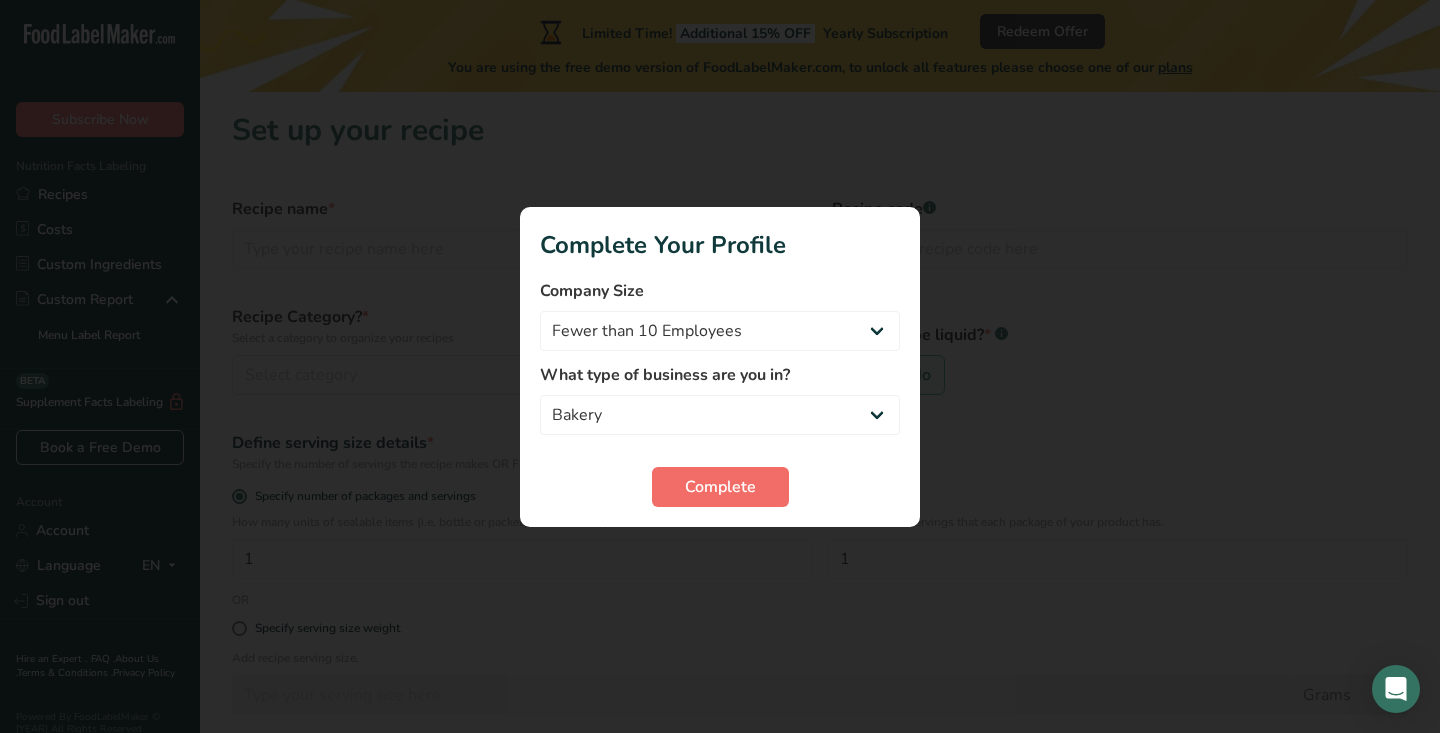 click on "Complete" at bounding box center (720, 487) 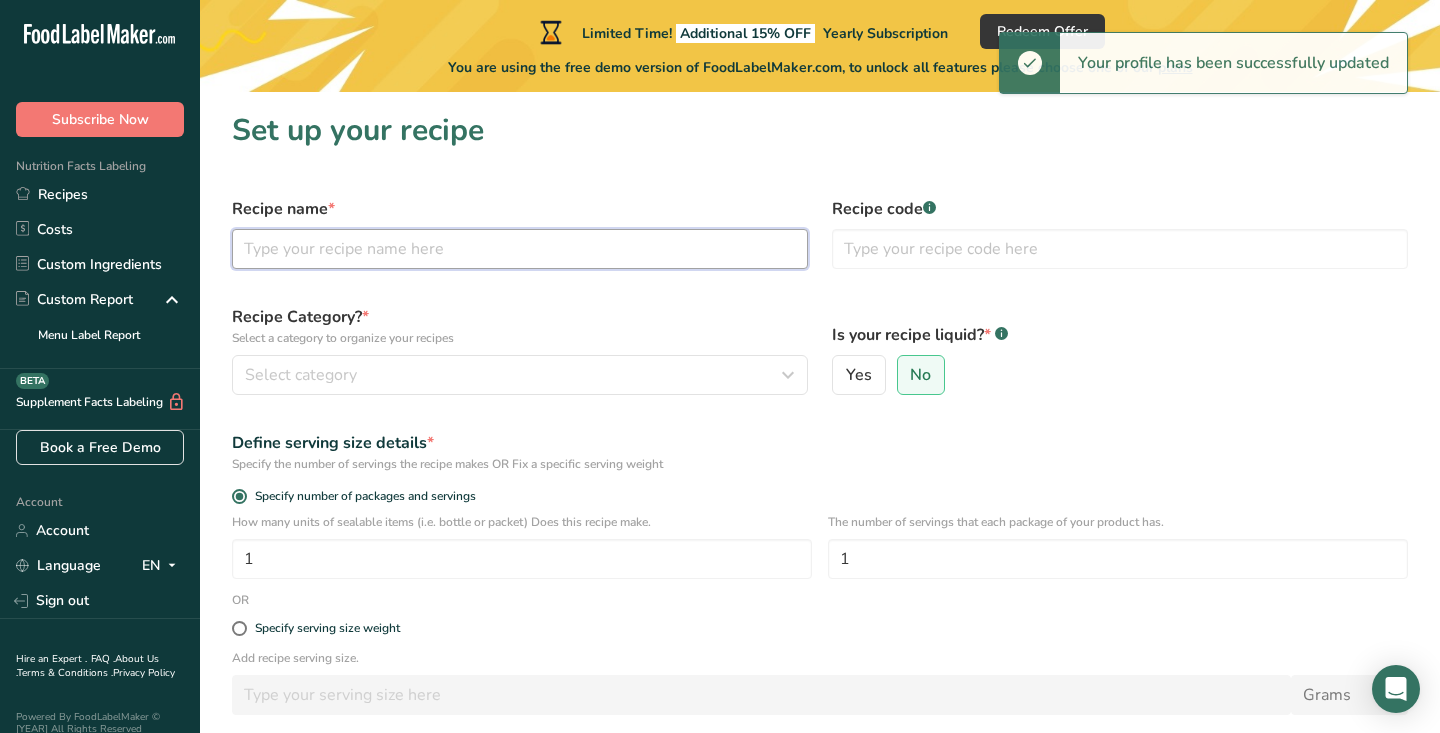 click at bounding box center (520, 249) 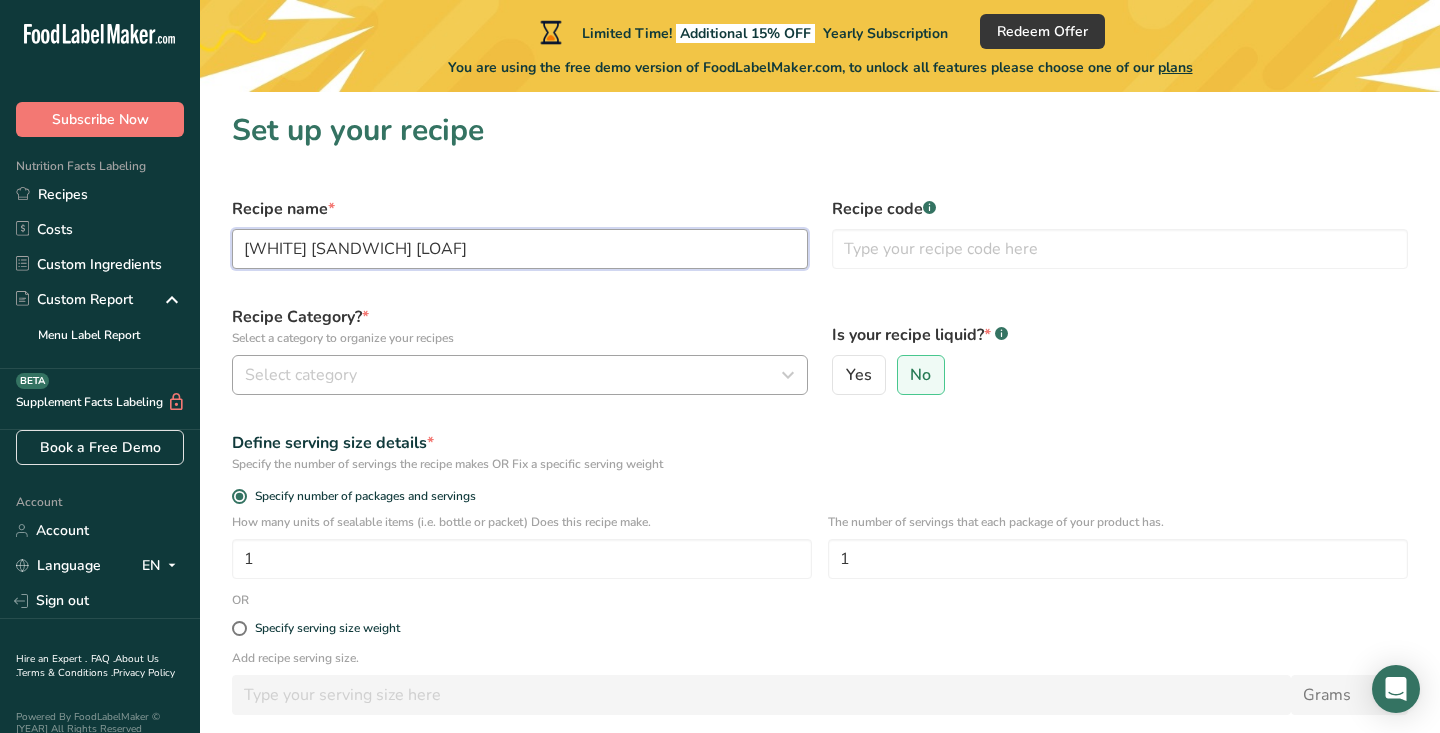 type on "[WHITE] [SANDWICH] [LOAF]" 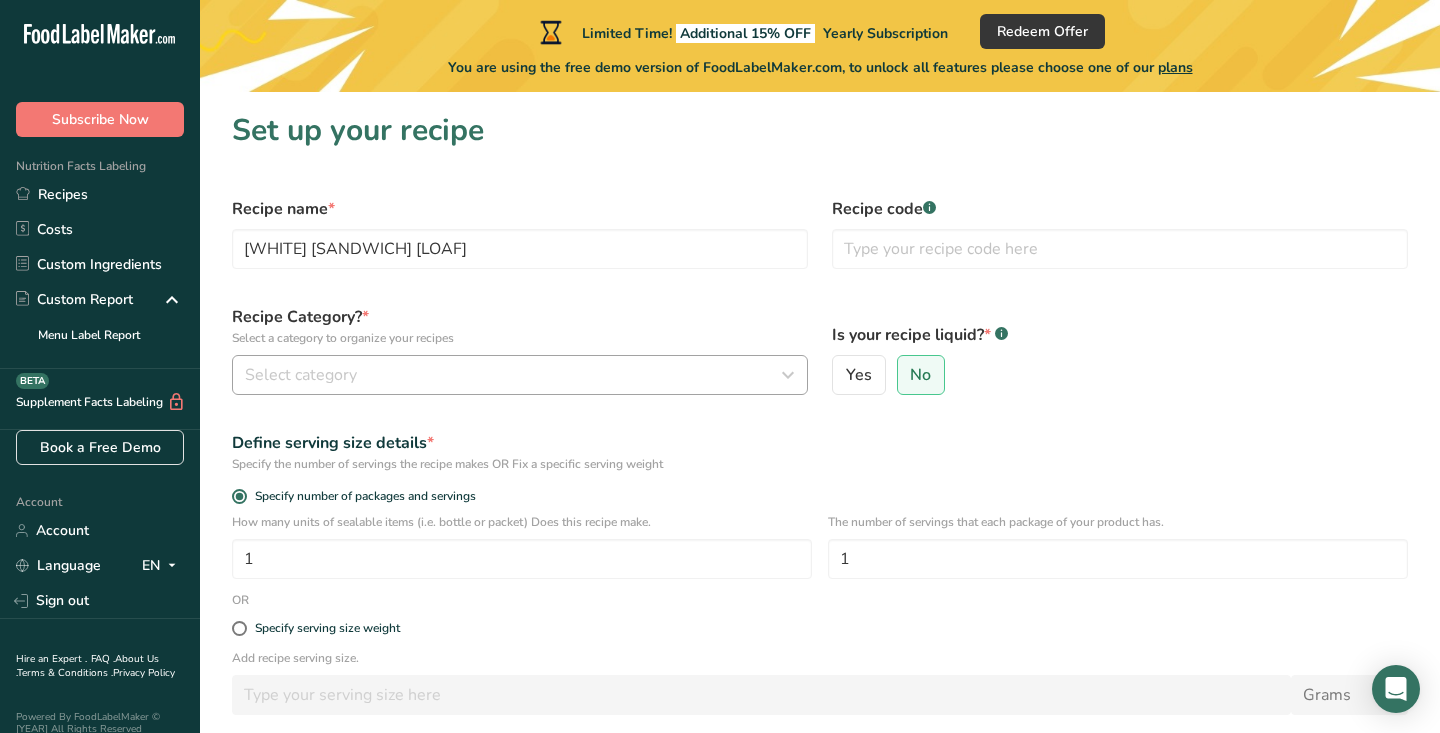 click on "Select category" at bounding box center (514, 375) 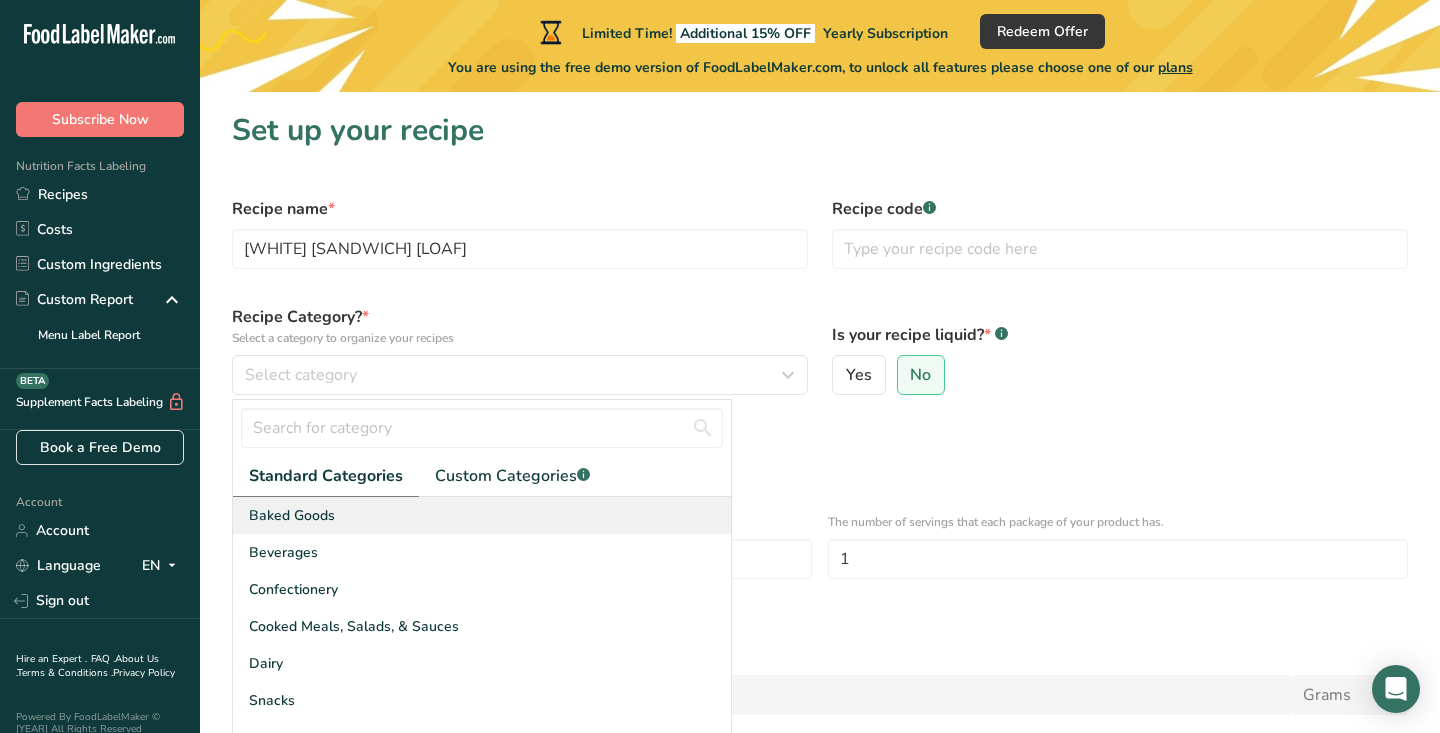click on "Baked Goods" at bounding box center [482, 515] 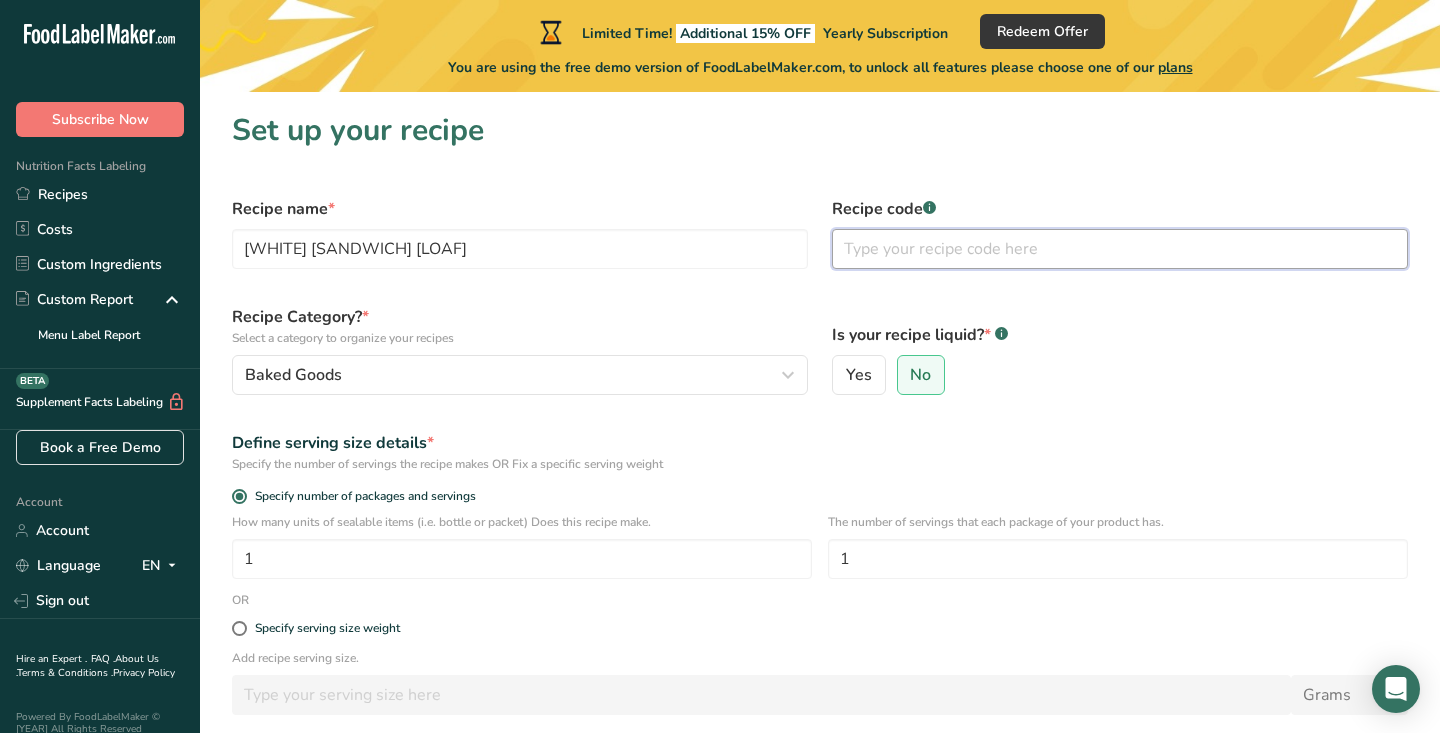 click at bounding box center [1120, 249] 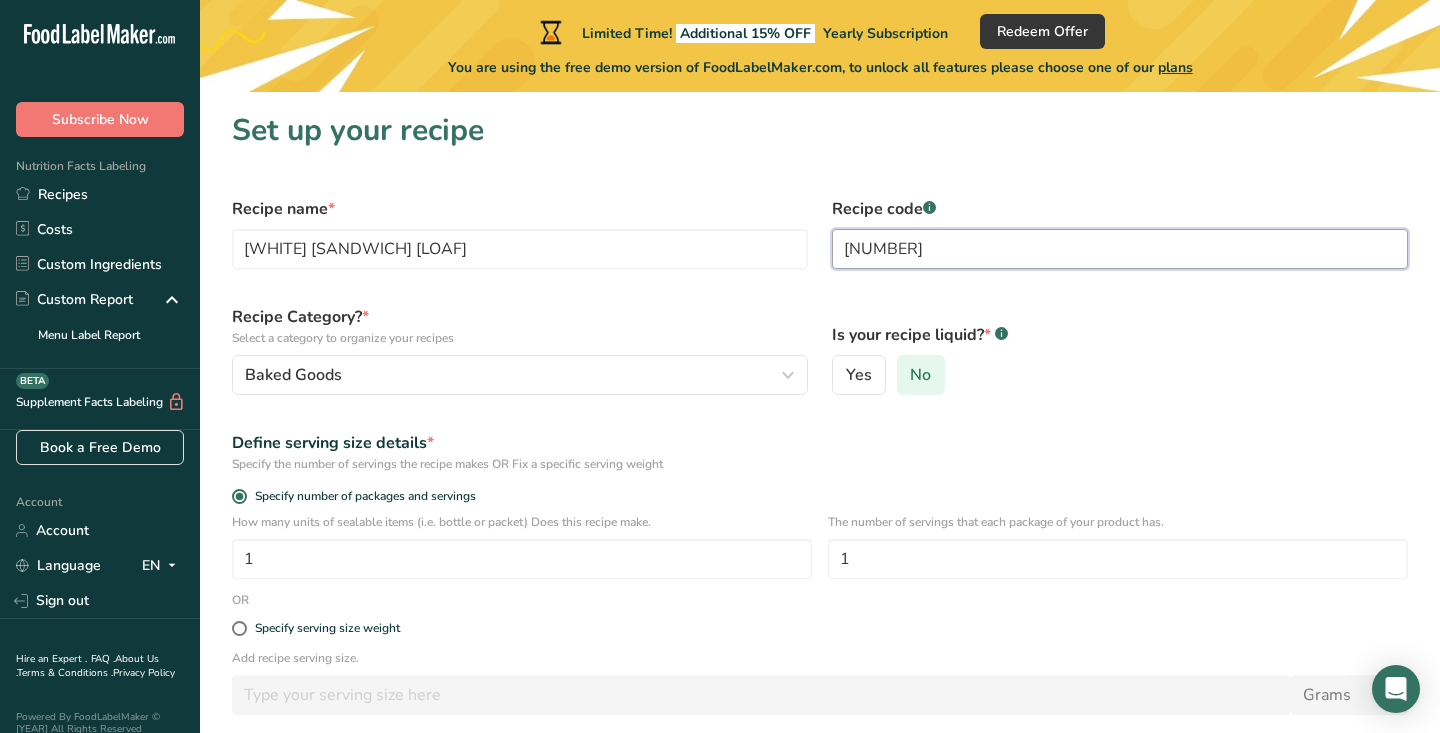 type on "[NUMBER]" 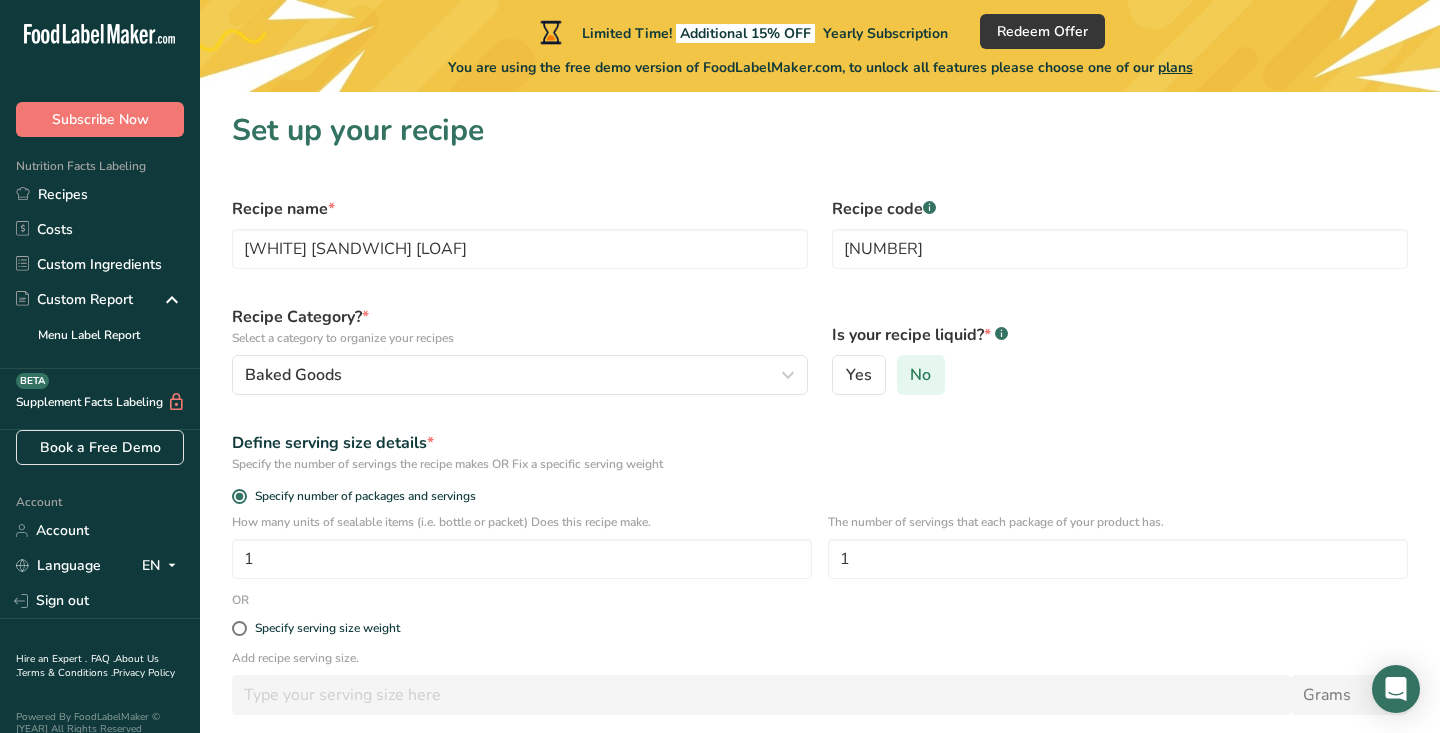 click on "No" at bounding box center [920, 375] 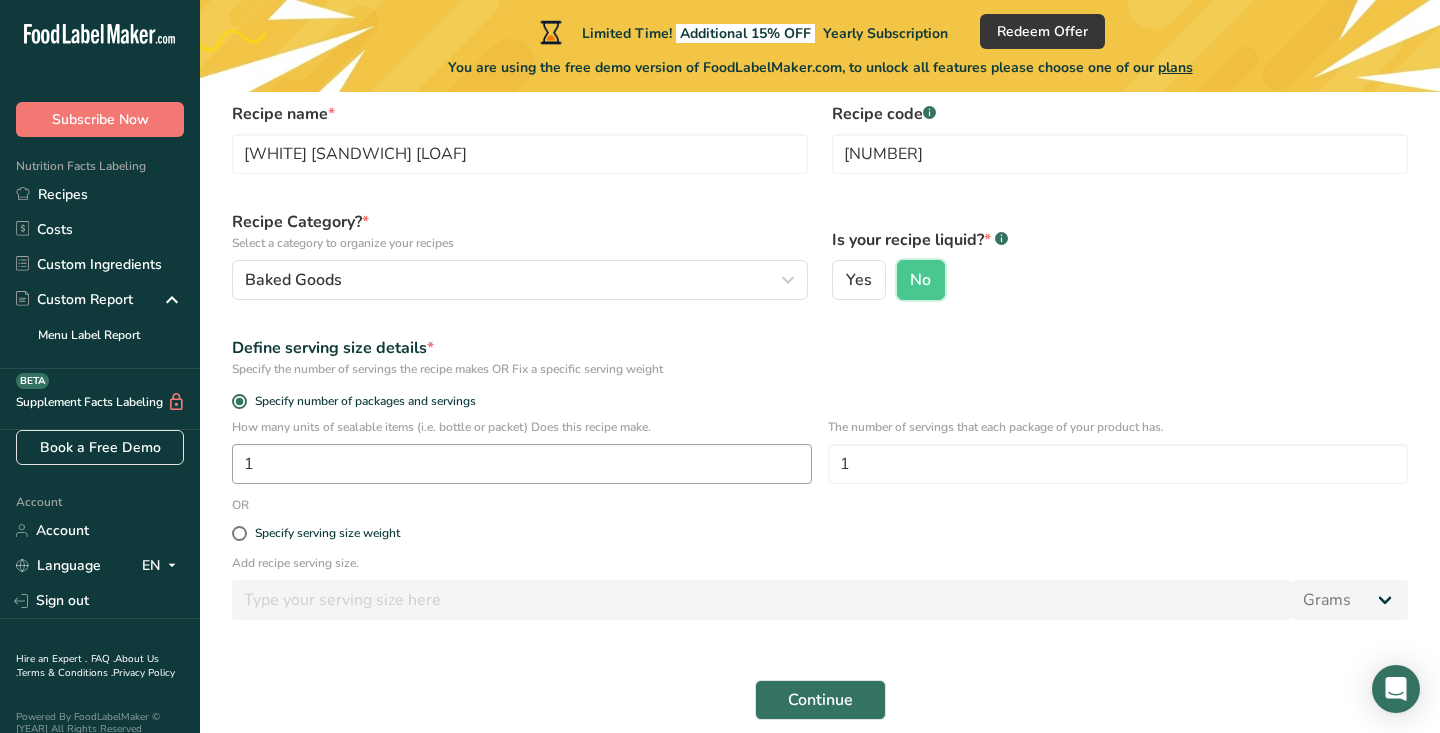 scroll, scrollTop: 96, scrollLeft: 0, axis: vertical 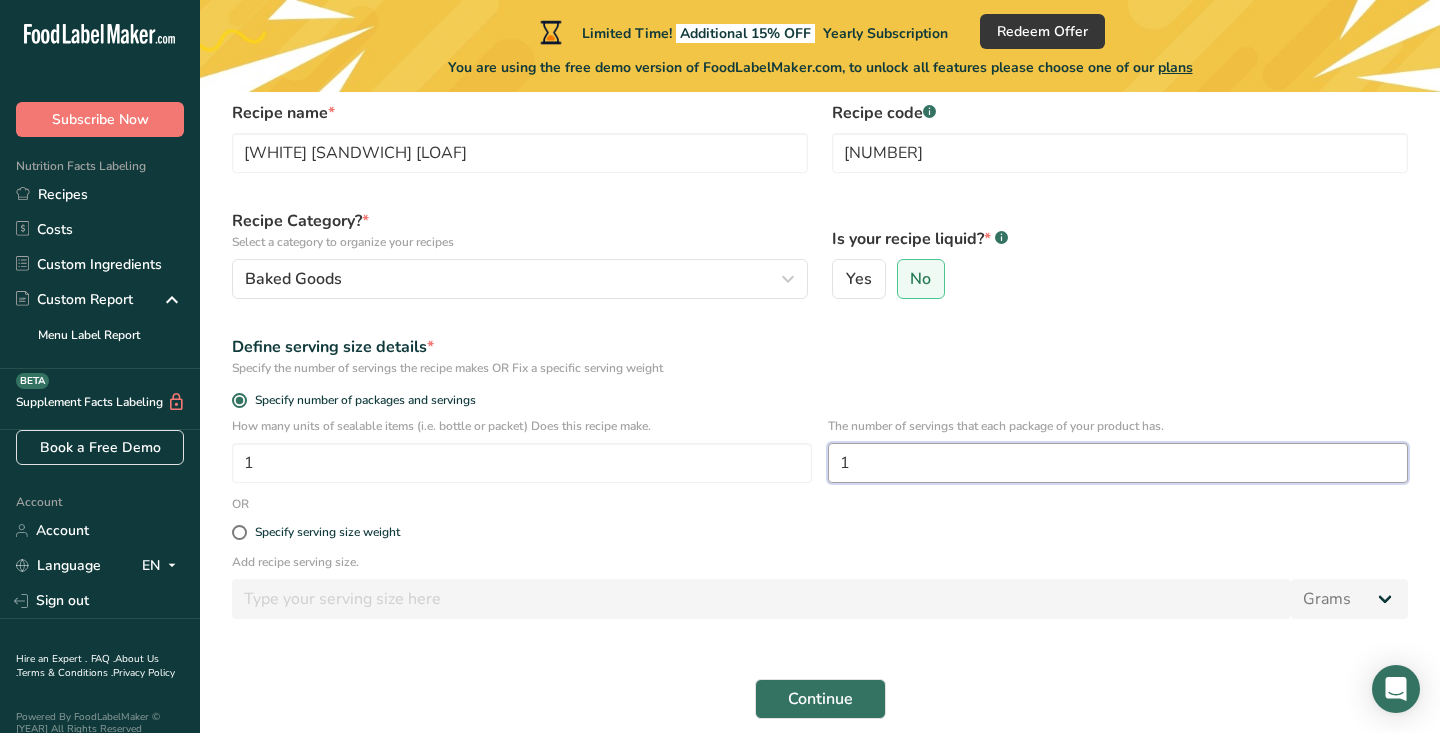 drag, startPoint x: 868, startPoint y: 466, endPoint x: 831, endPoint y: 459, distance: 37.65634 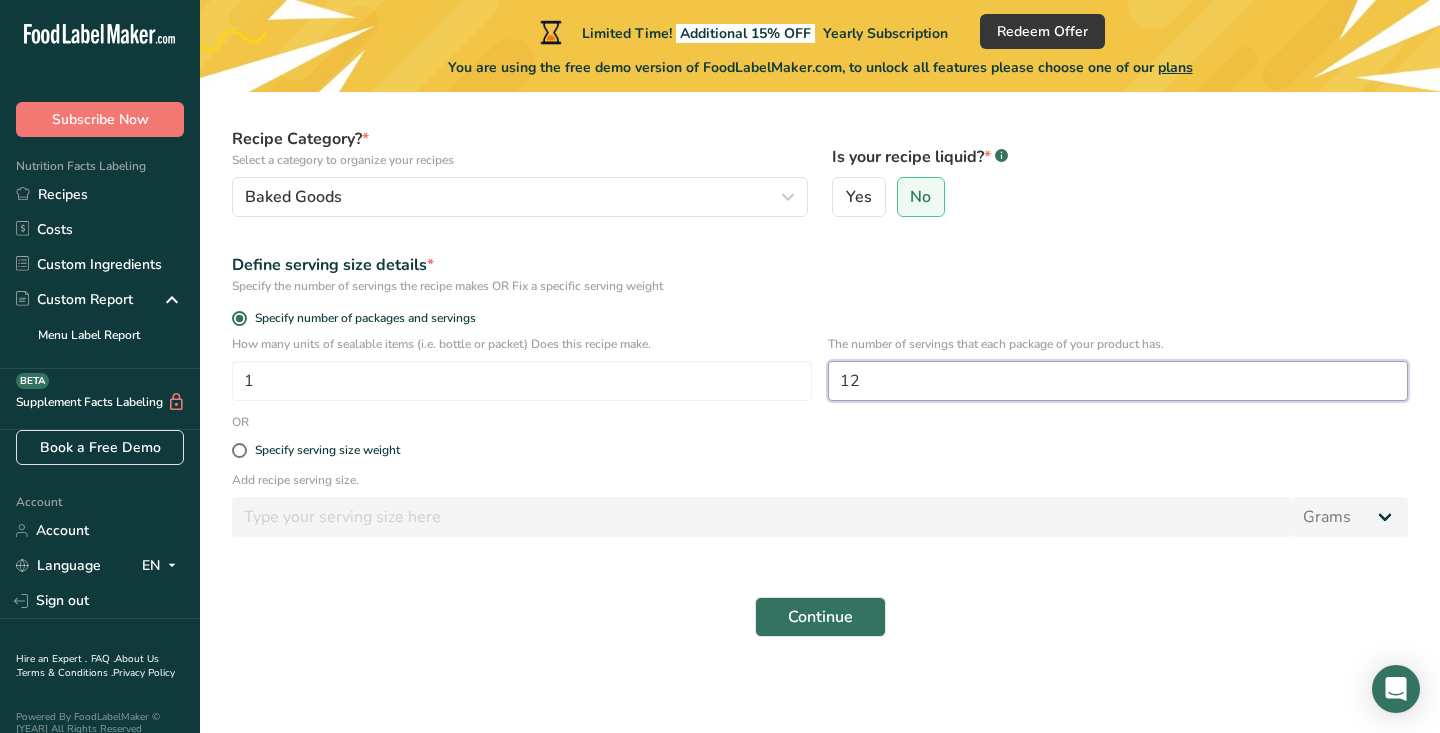scroll, scrollTop: 178, scrollLeft: 0, axis: vertical 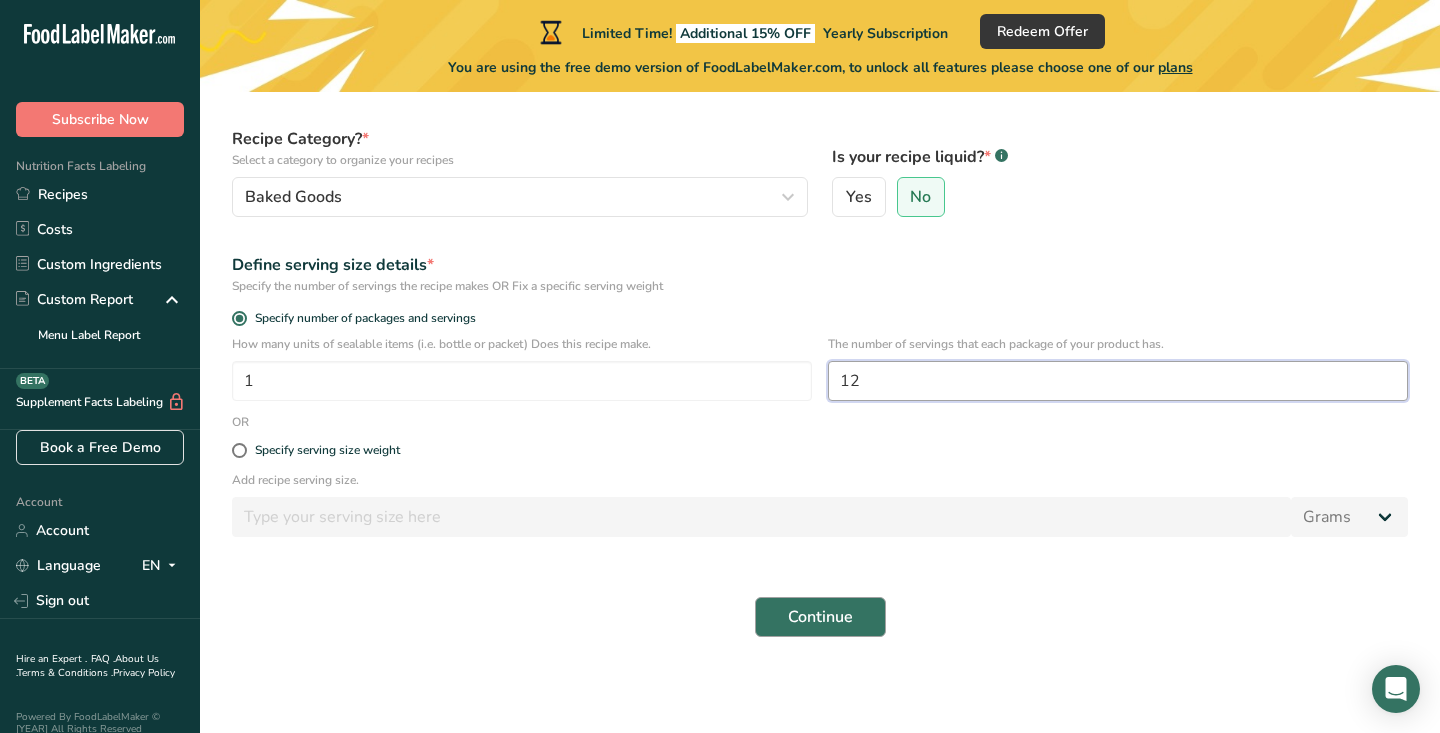 type on "12" 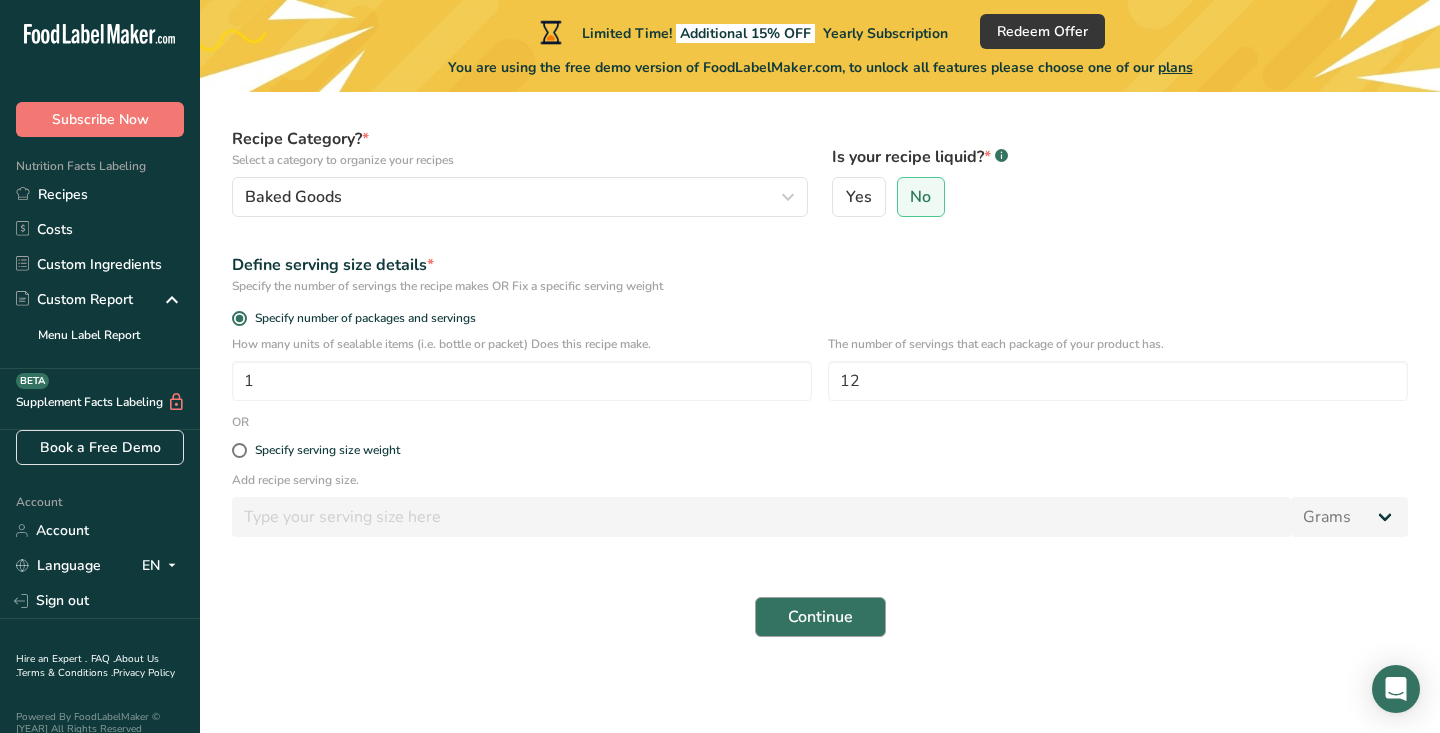 click on "Continue" at bounding box center [820, 617] 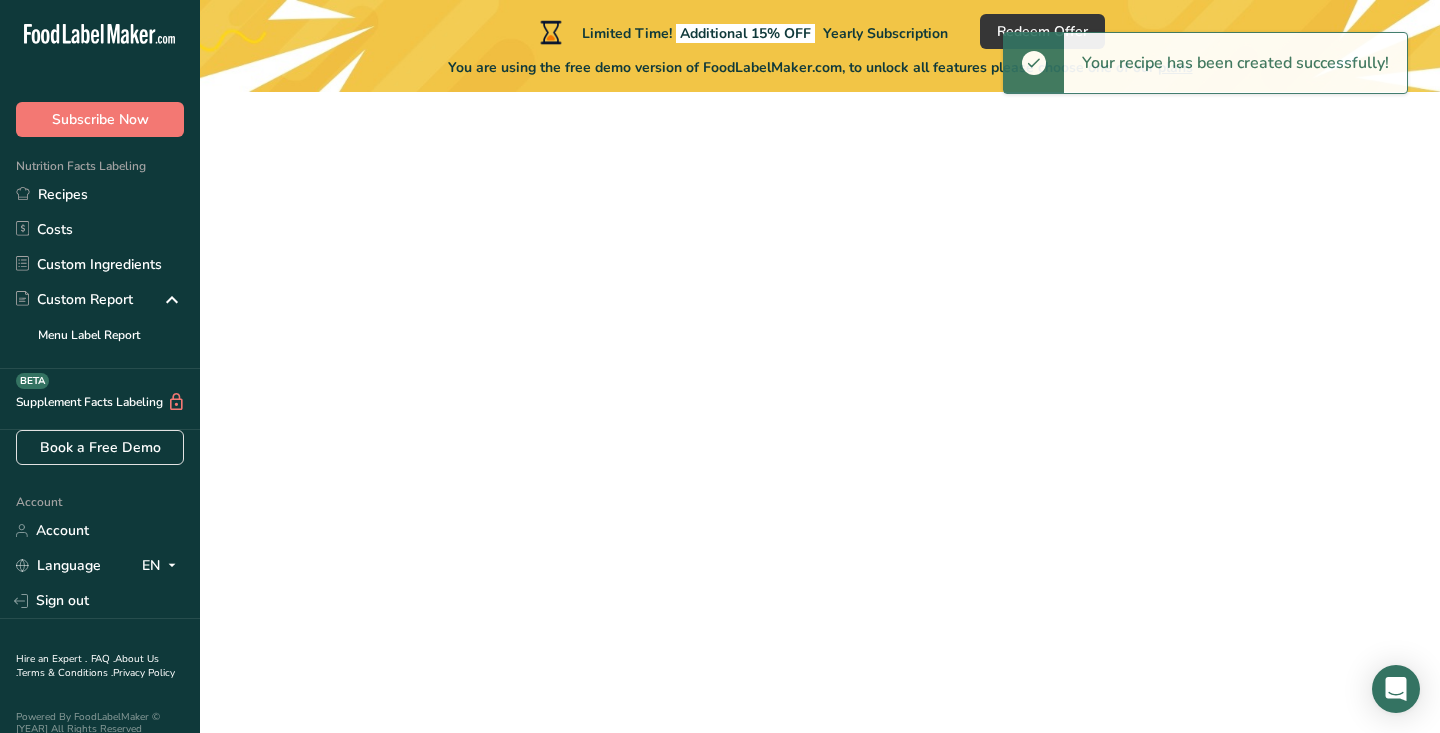 scroll, scrollTop: 0, scrollLeft: 0, axis: both 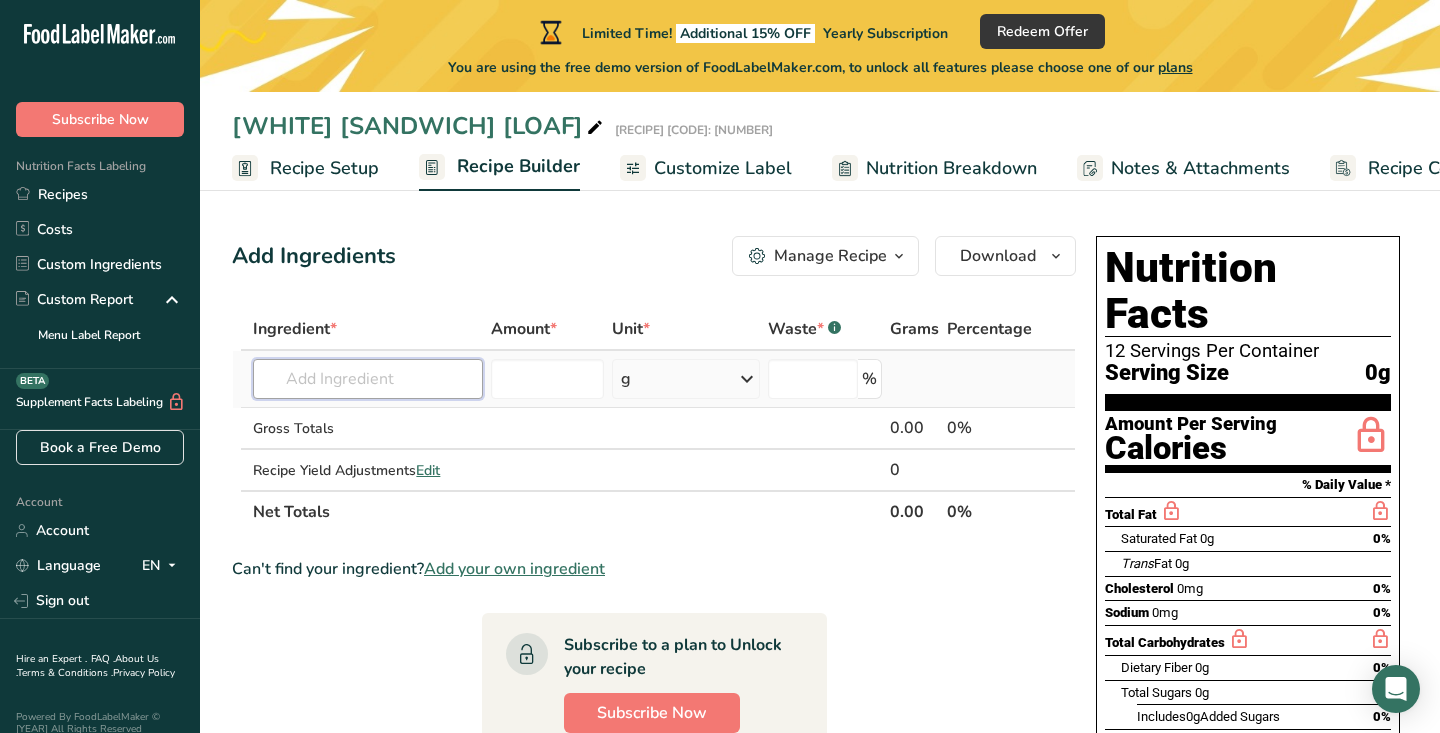 click at bounding box center [368, 379] 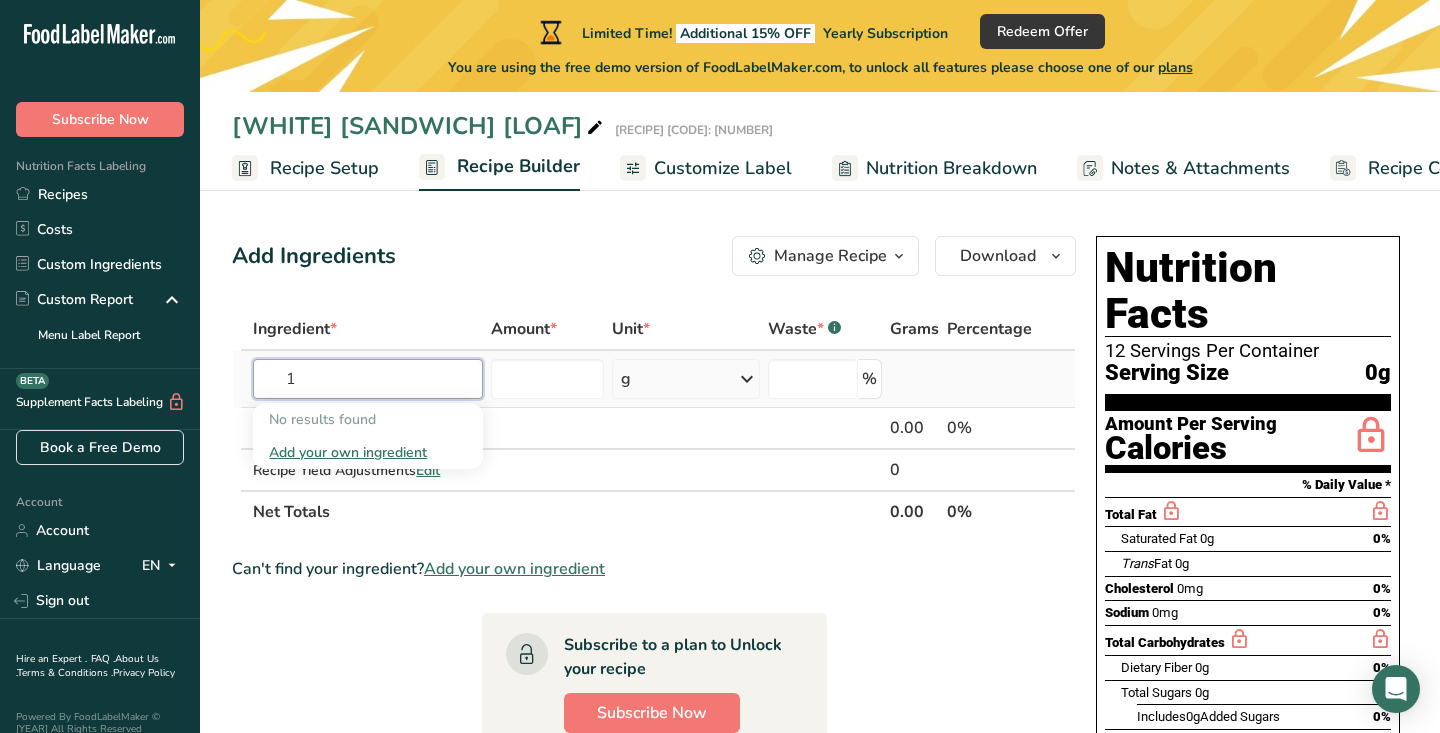 type on "1" 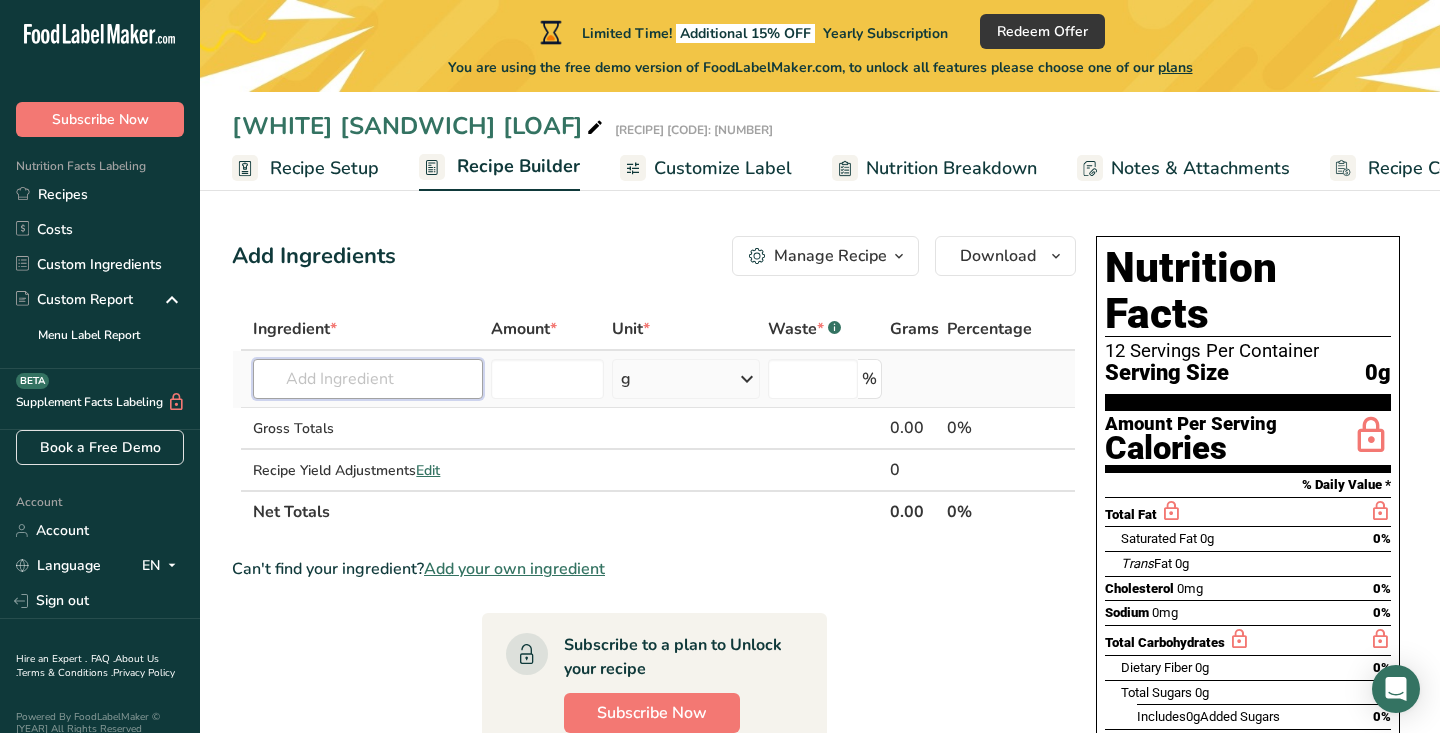 type on "b" 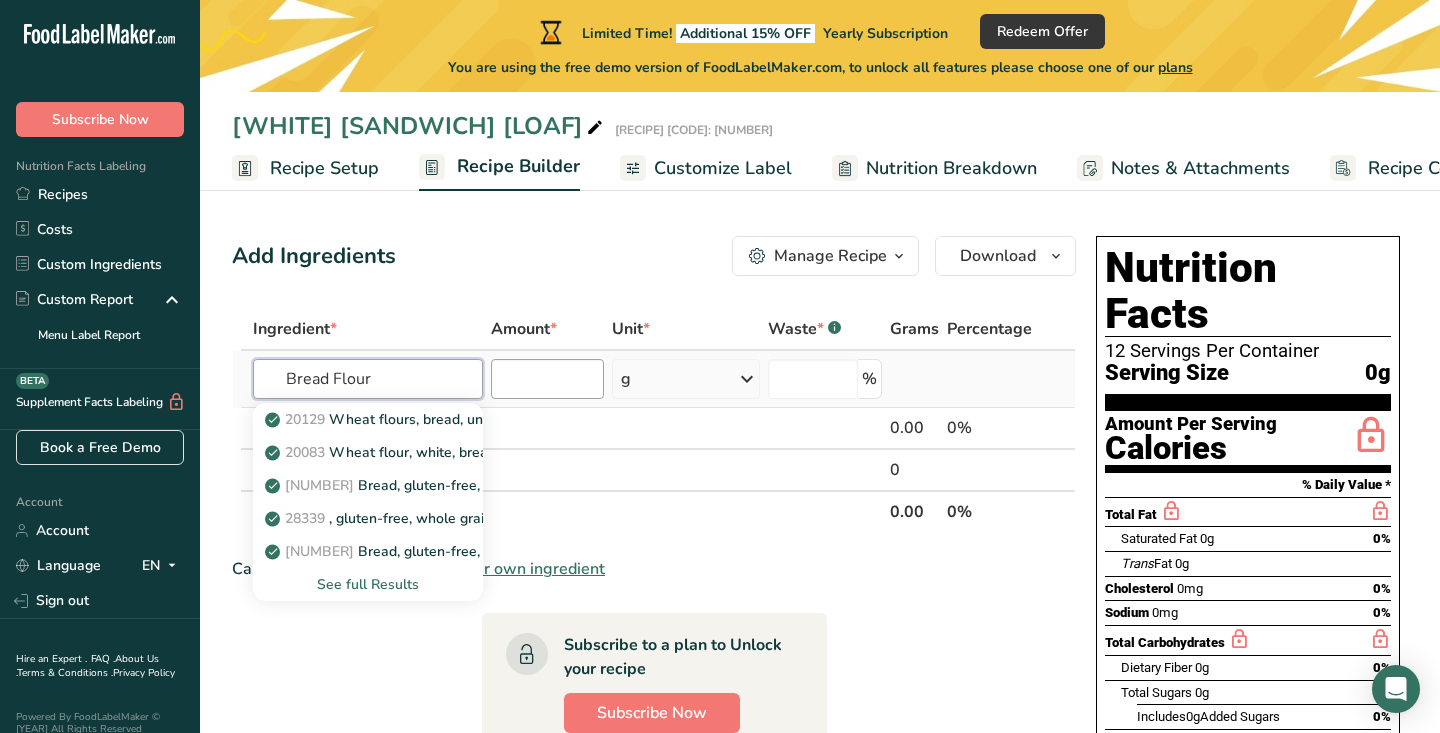 type on "Bread Flour" 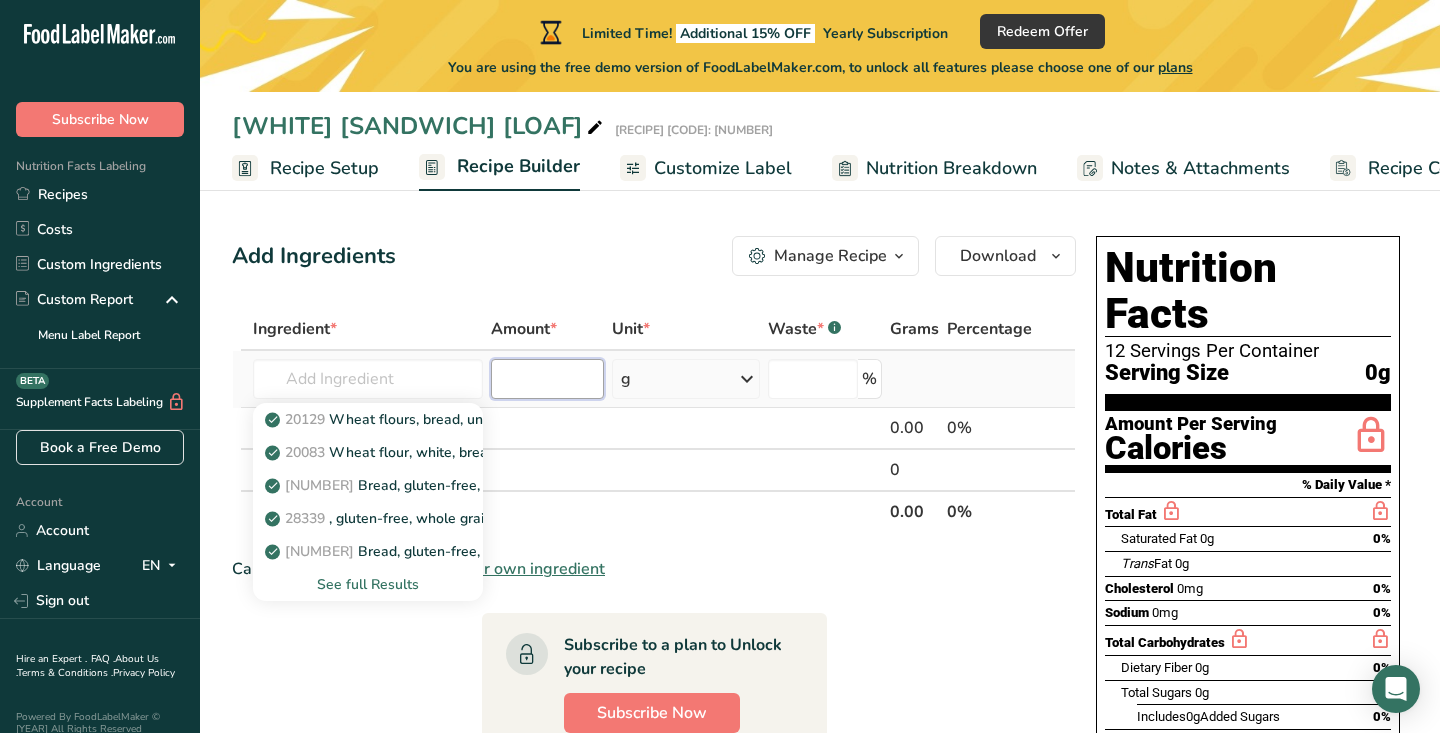 click at bounding box center [547, 379] 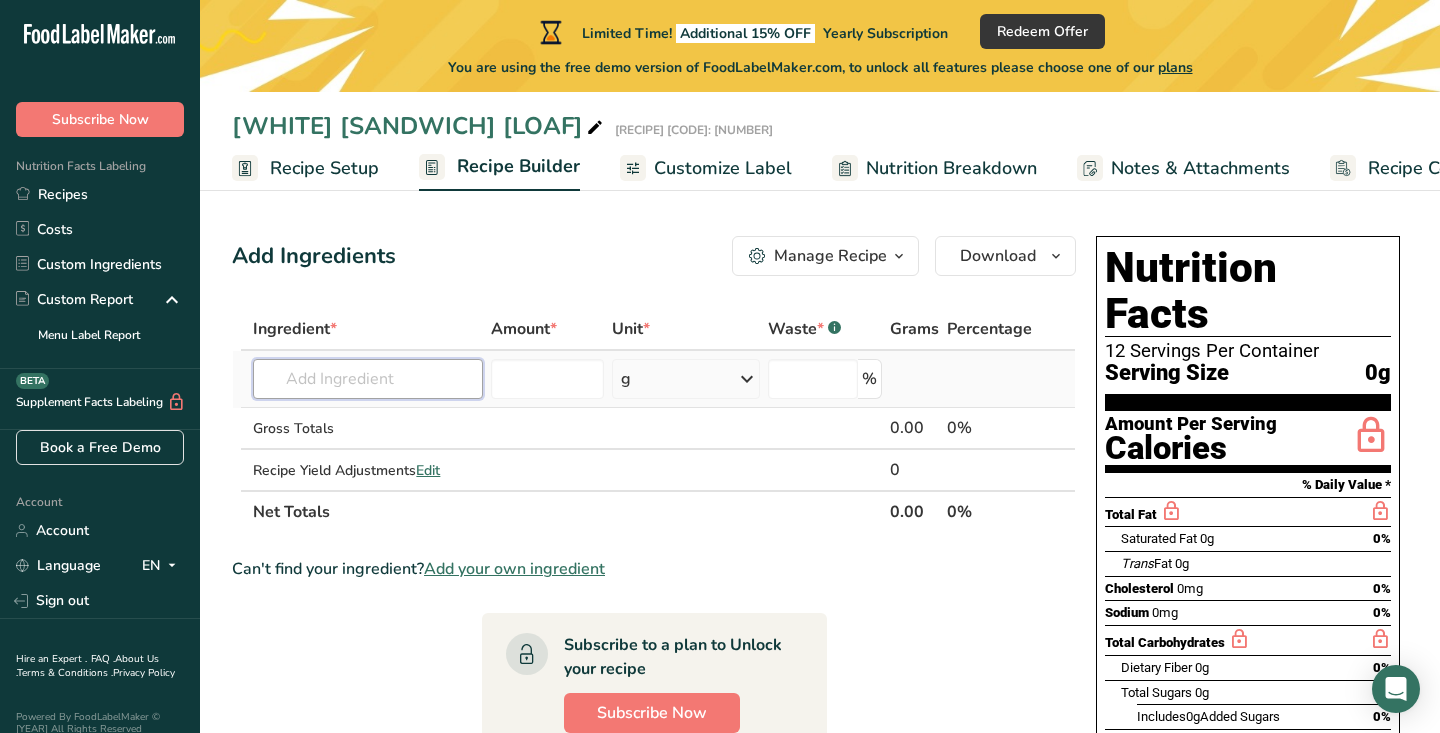 click at bounding box center [368, 379] 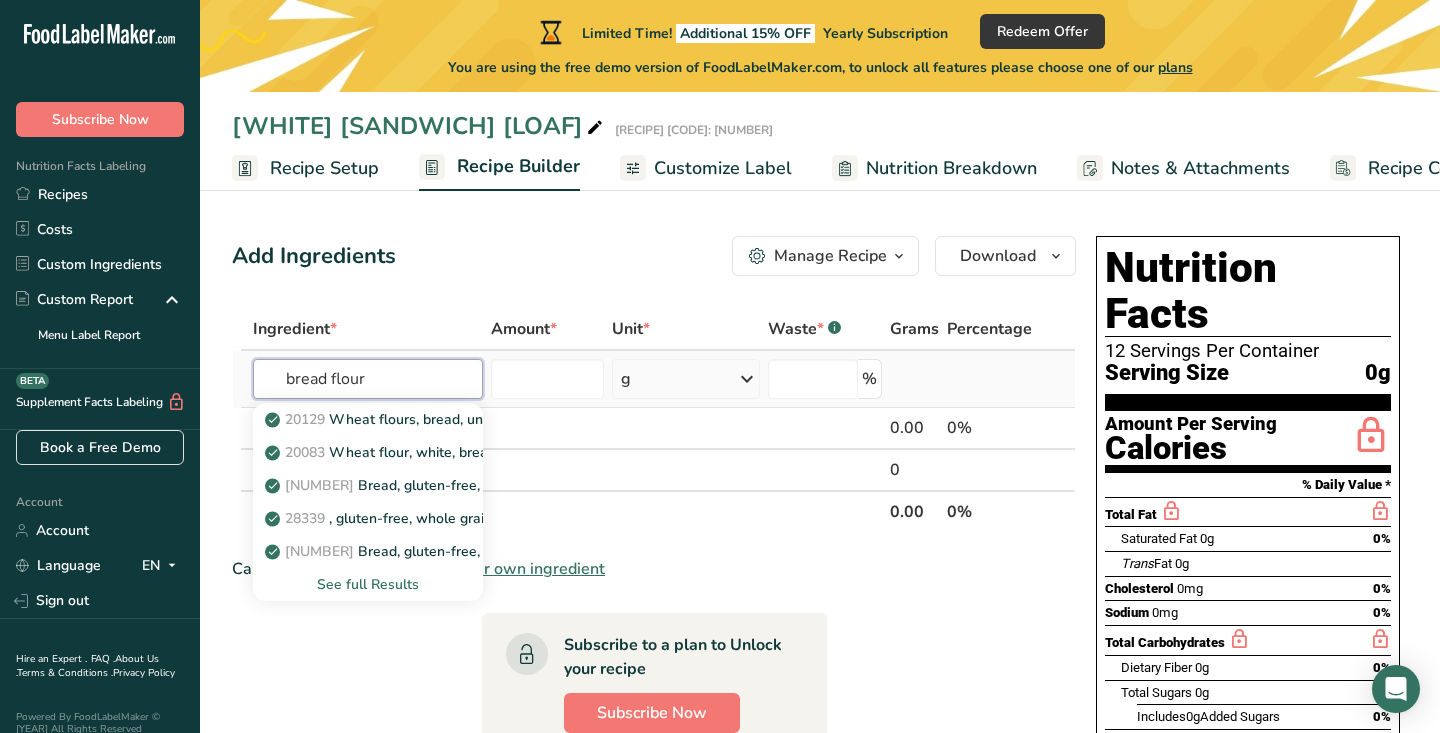 click on "bread flour" at bounding box center [368, 379] 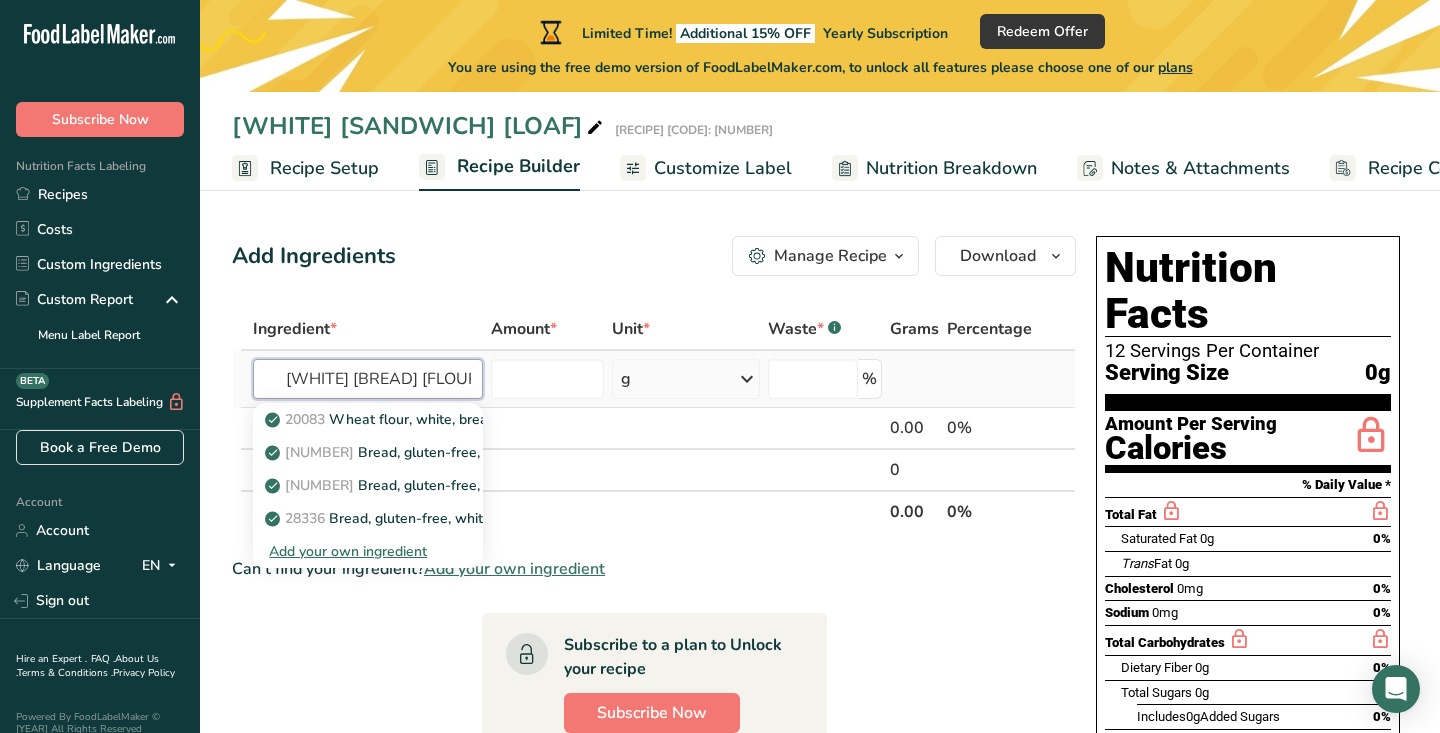 type on "[WHITE] [BREAD] [FLOUR]" 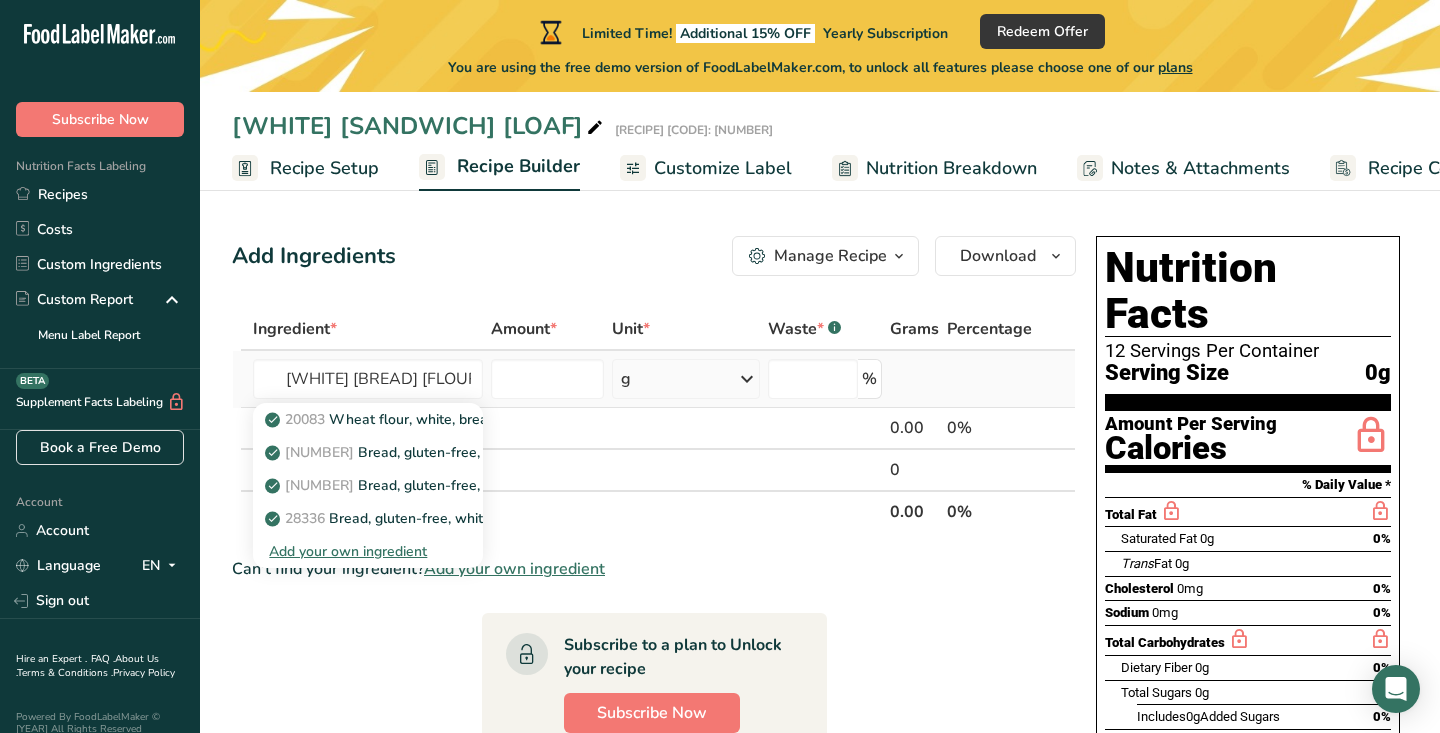 type 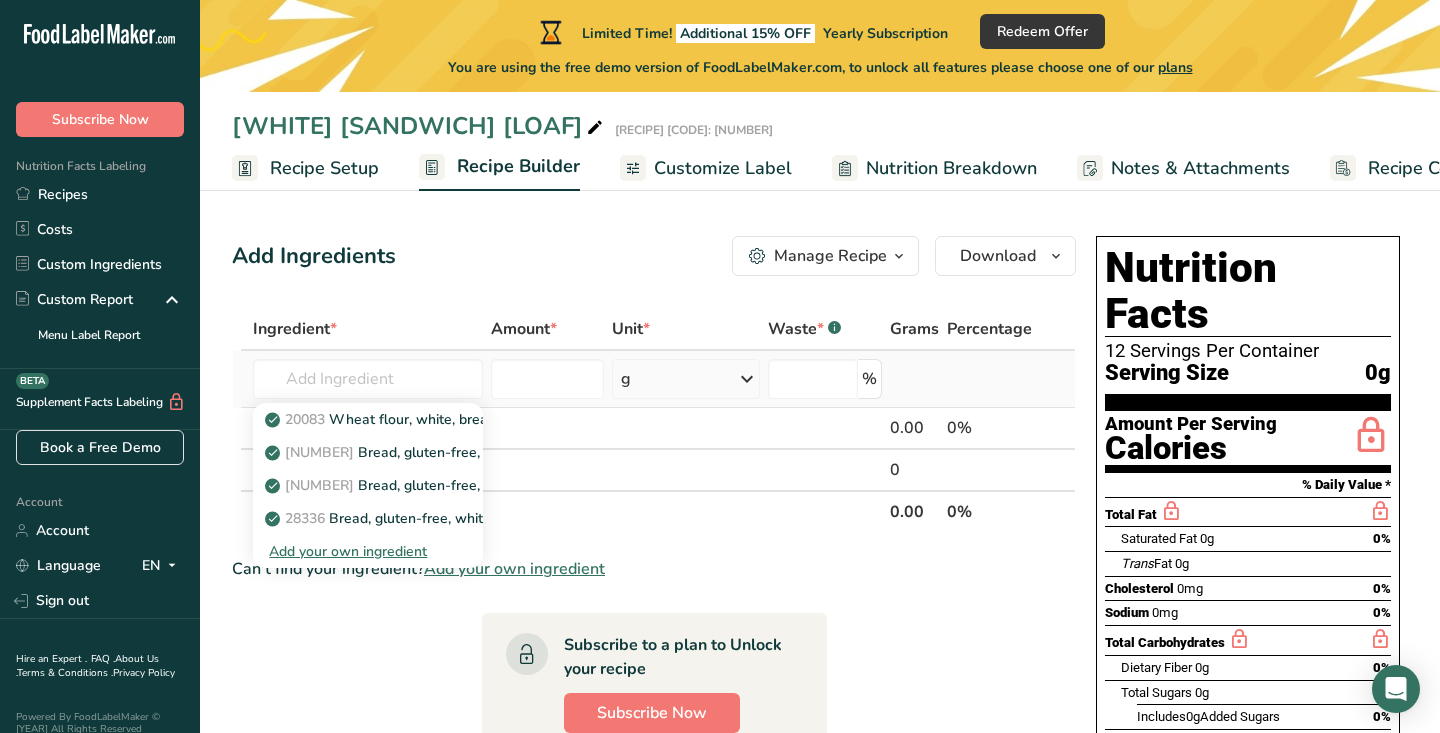 click on "Add your own ingredient" at bounding box center (368, 551) 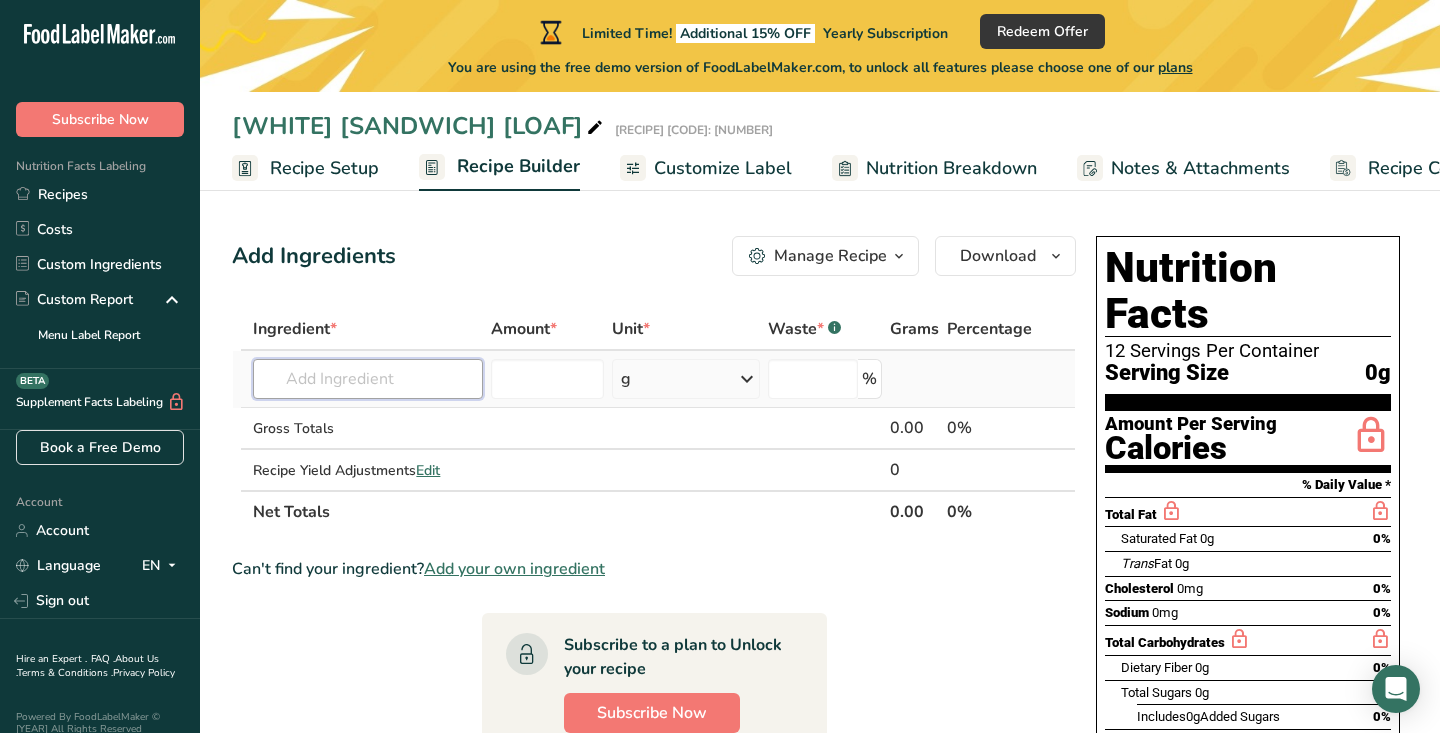 click at bounding box center [368, 379] 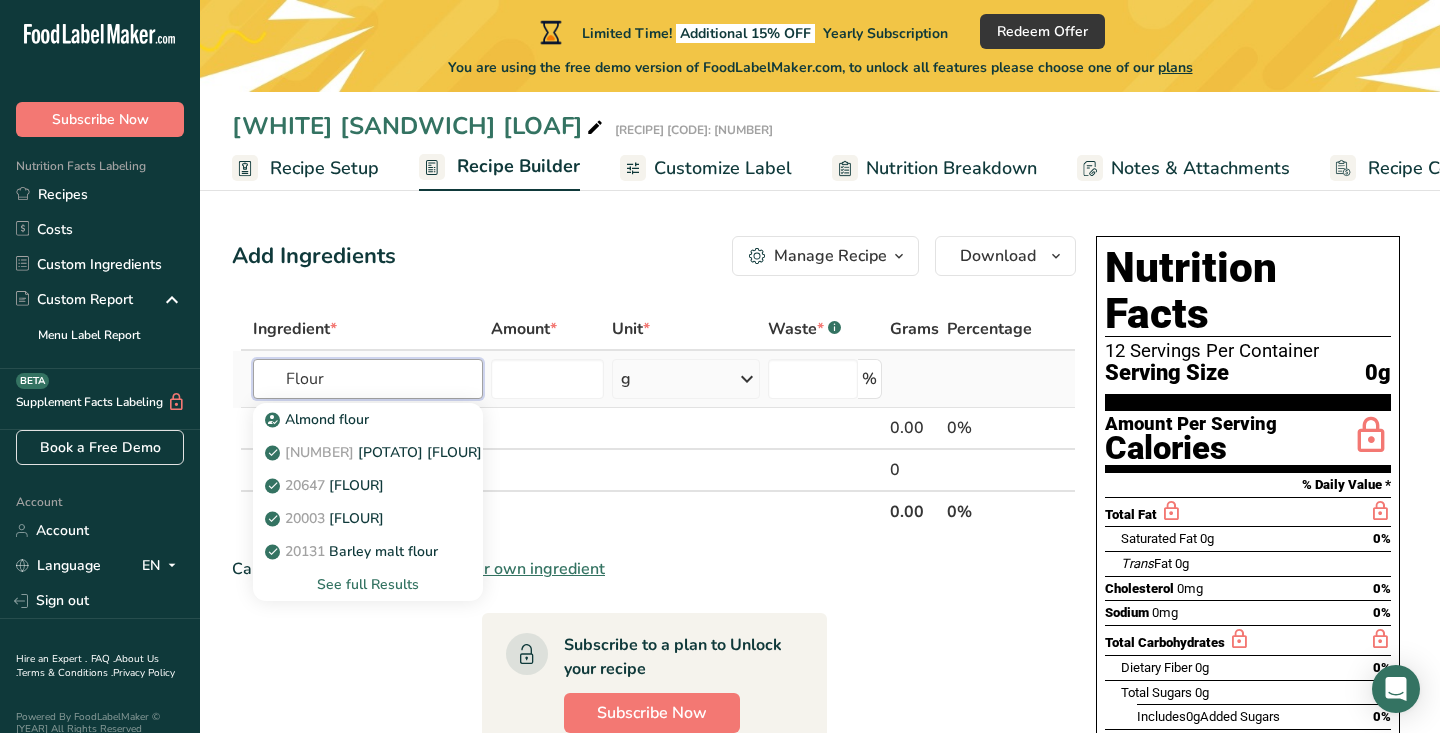 type on "Flour" 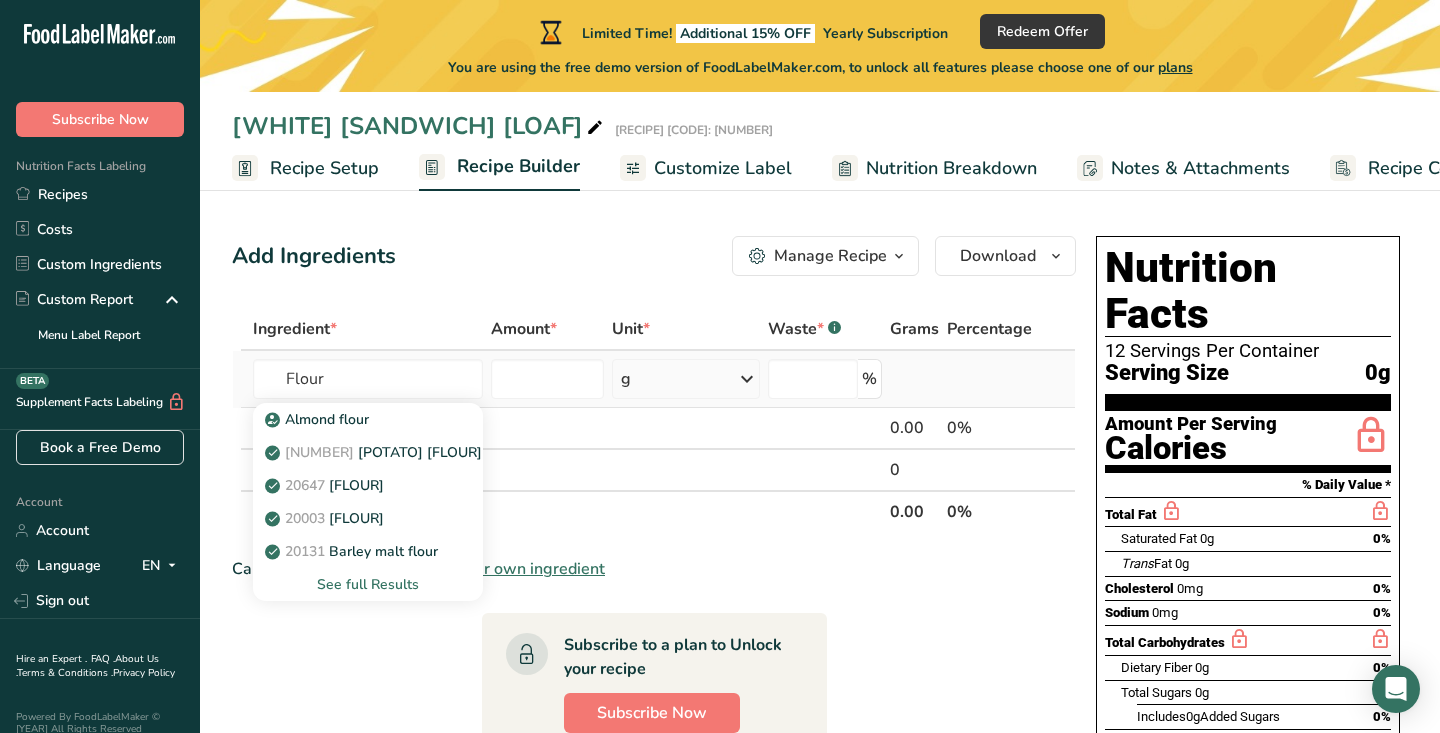 type 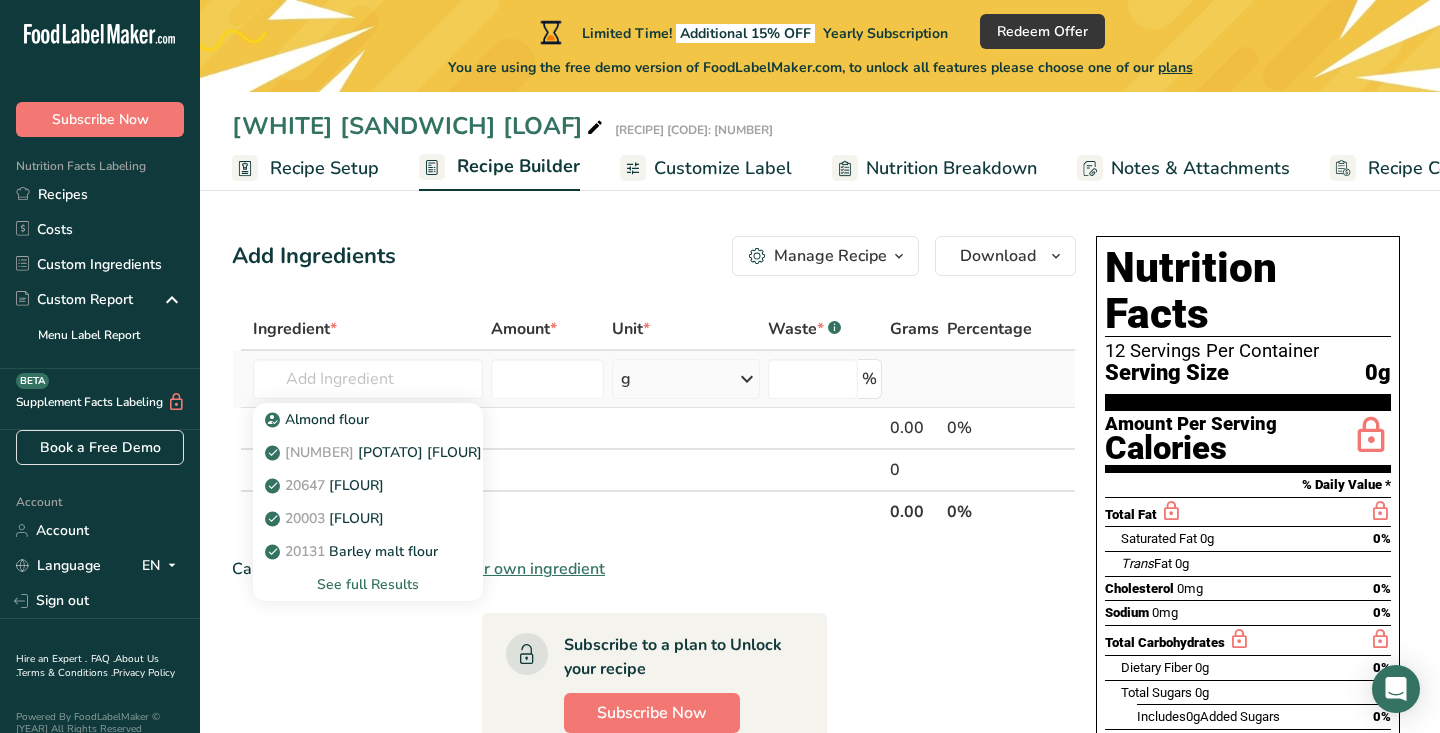 click on "See full Results" at bounding box center (368, 584) 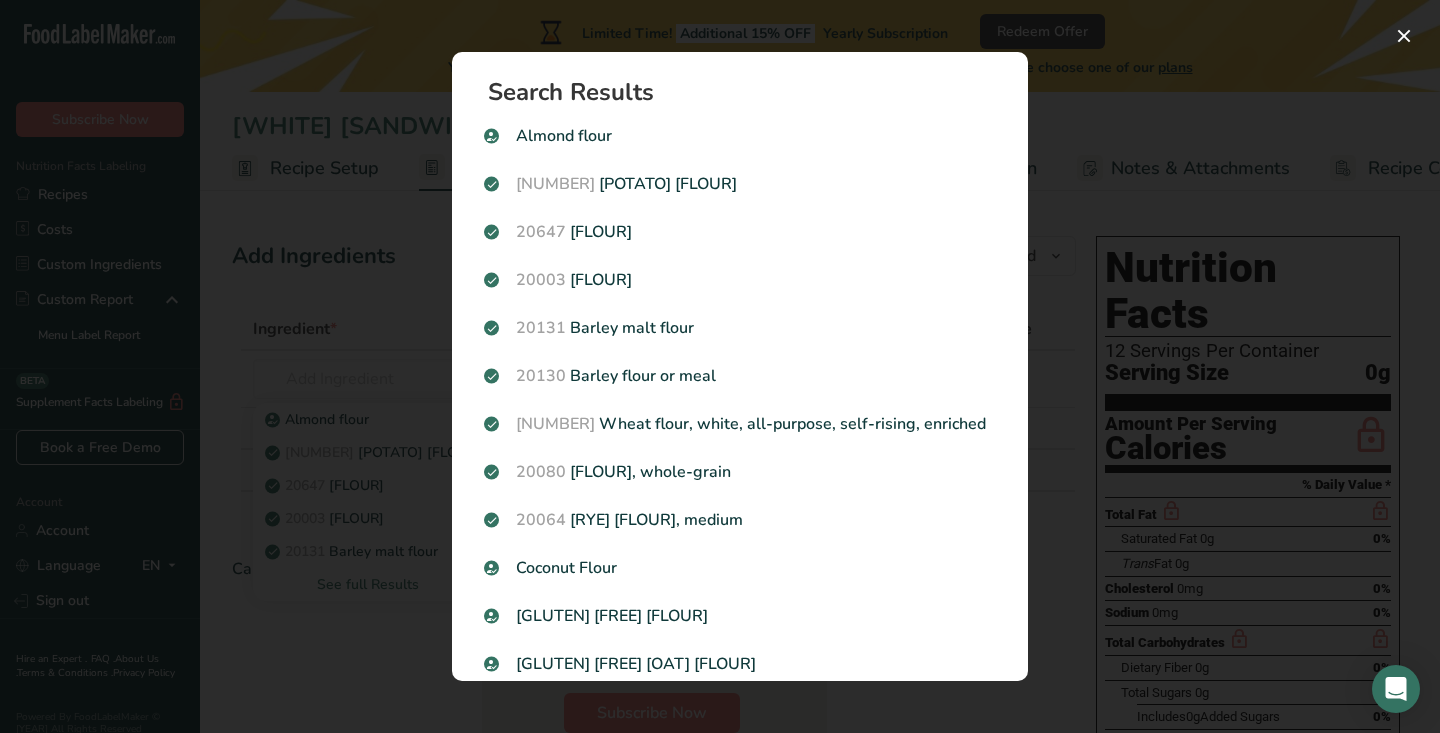 scroll, scrollTop: 0, scrollLeft: 0, axis: both 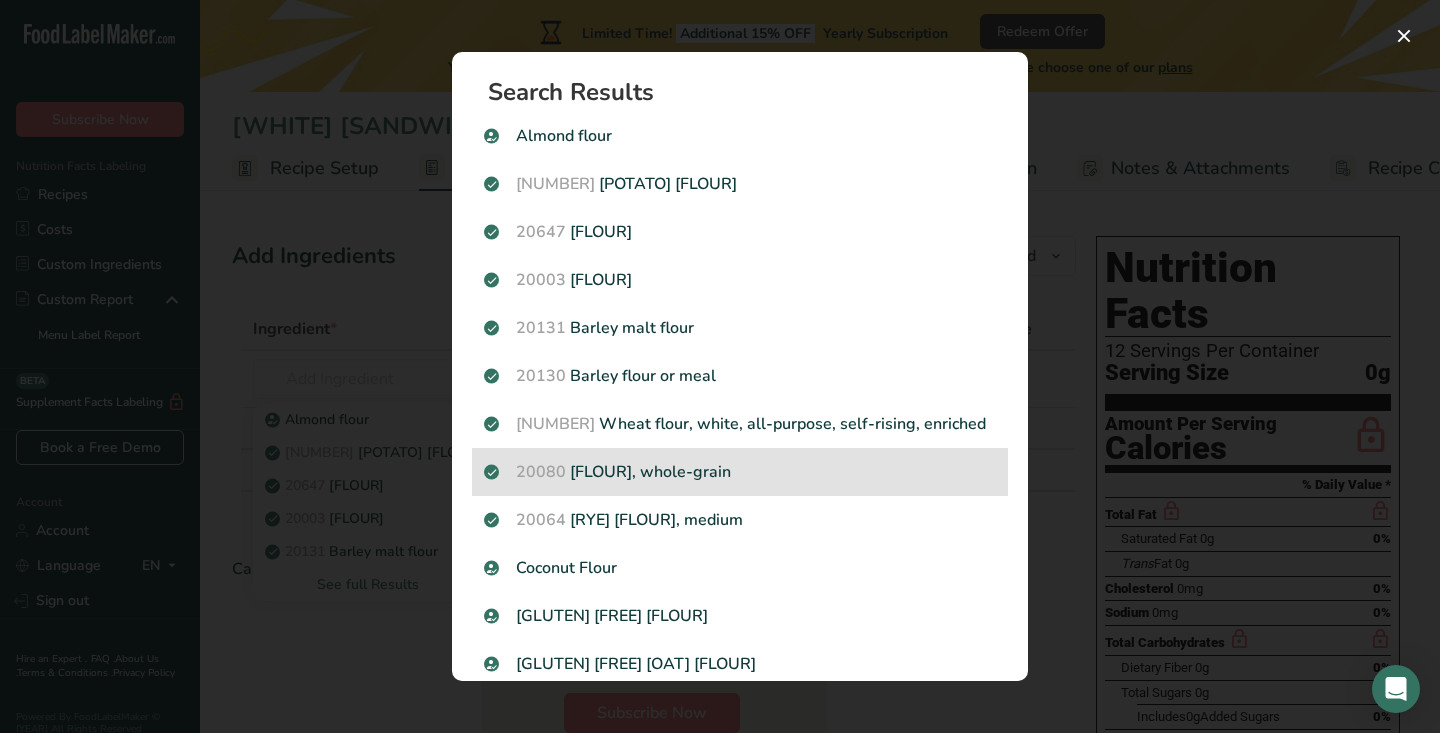 click on "[NUMBER]
[FLOUR], whole-grain" at bounding box center (740, 472) 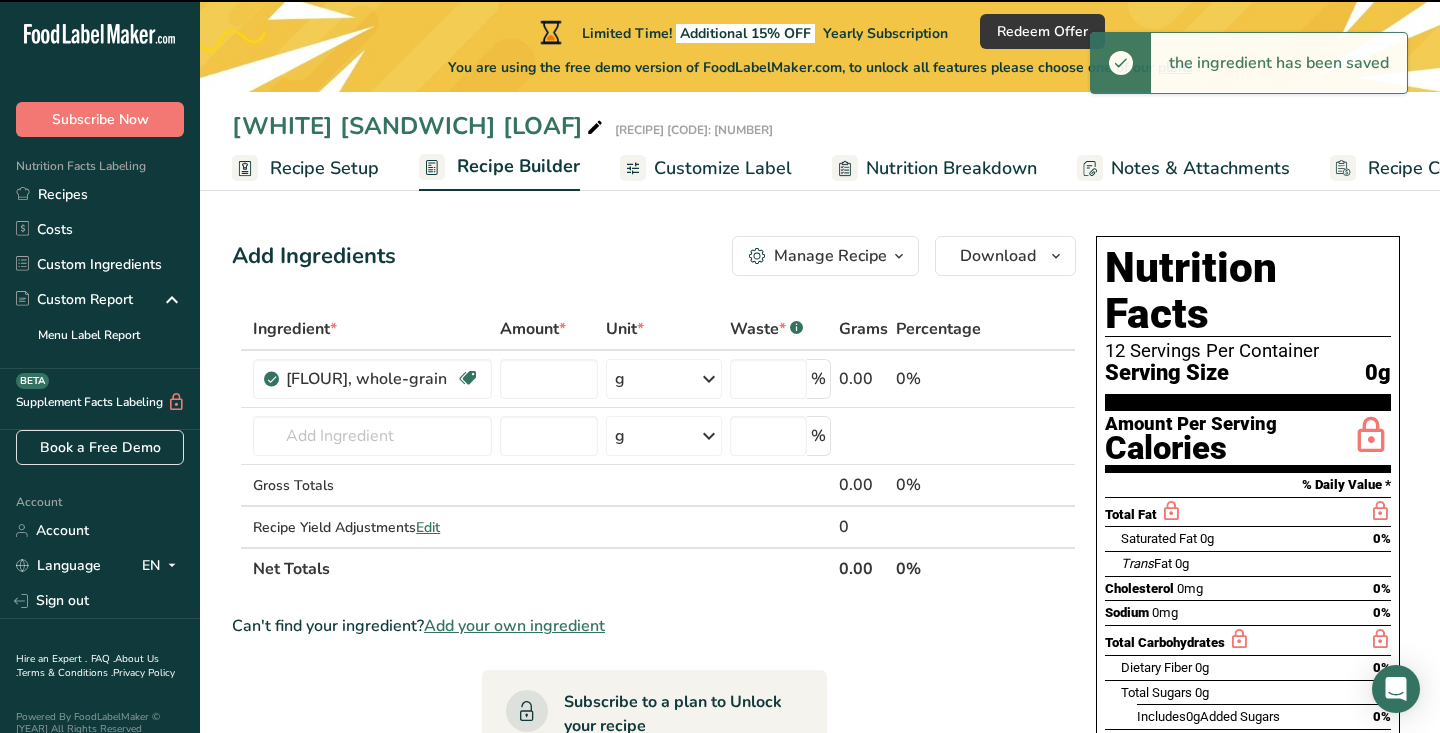 type on "0" 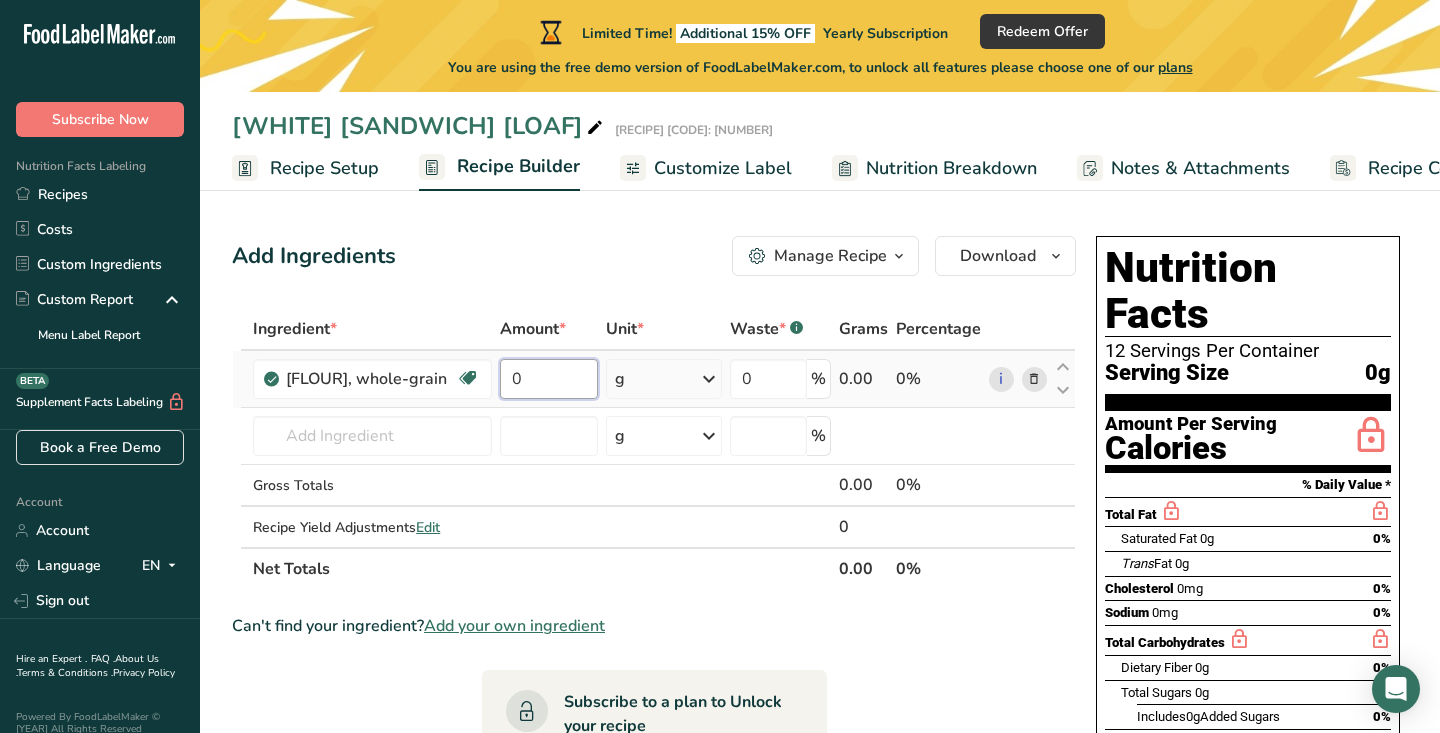 click on "0" at bounding box center (549, 379) 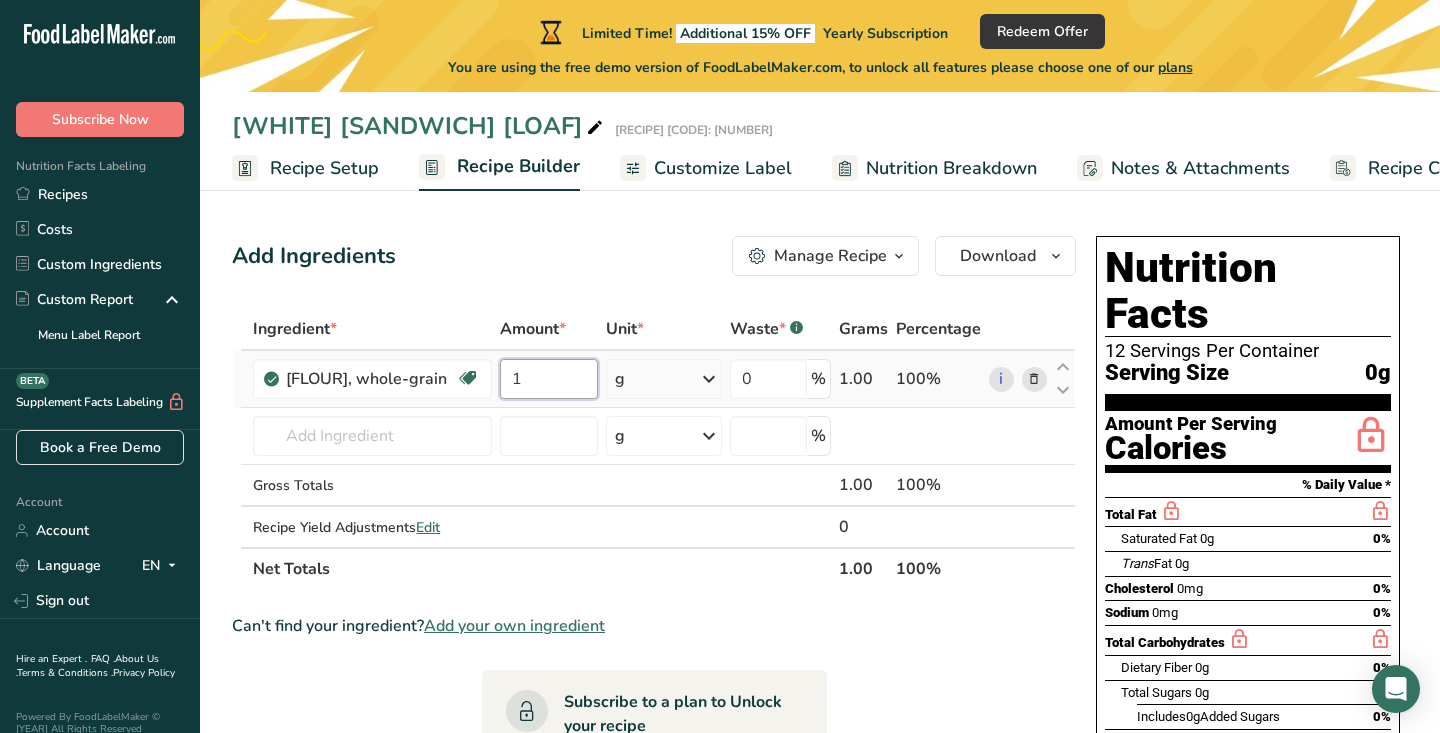type on "1" 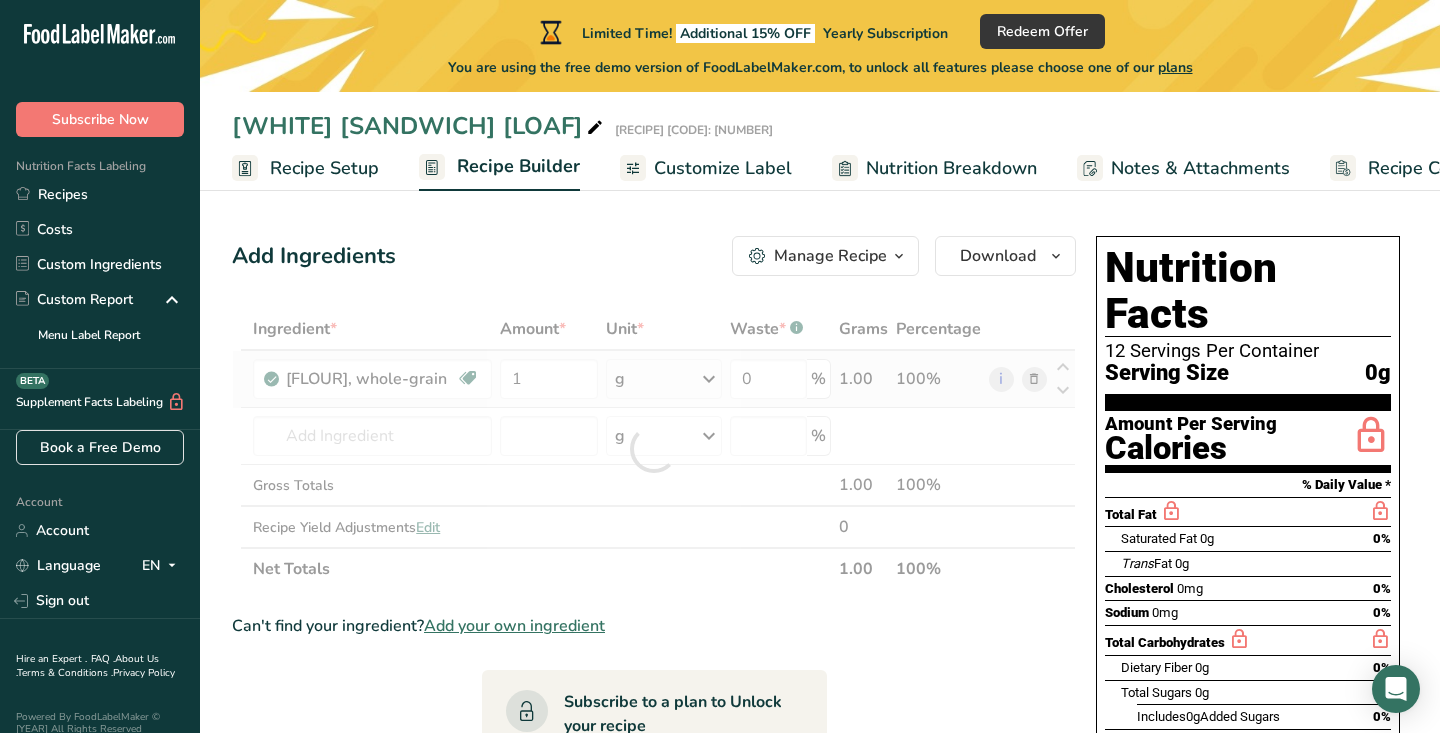 click on "Ingredient *
Amount *
Unit *
Waste *   .a-a{fill:#347362;}.b-a{fill:#fff;}          Grams
Percentage
Wheat flour, whole-grain
Dairy free
Vegan
Vegetarian
Soy free
1
g
Portions
1 cup
Weight Units
g
kg
mg
See more
Volume Units
l
Volume units require a density conversion. If you know your ingredient's density enter it below. Otherwise, click on "RIA" our AI Regulatory bot - she will be able to help you
lb/ft3
g/cm3
Confirm
mL
lb/ft3
g/cm3" at bounding box center (654, 449) 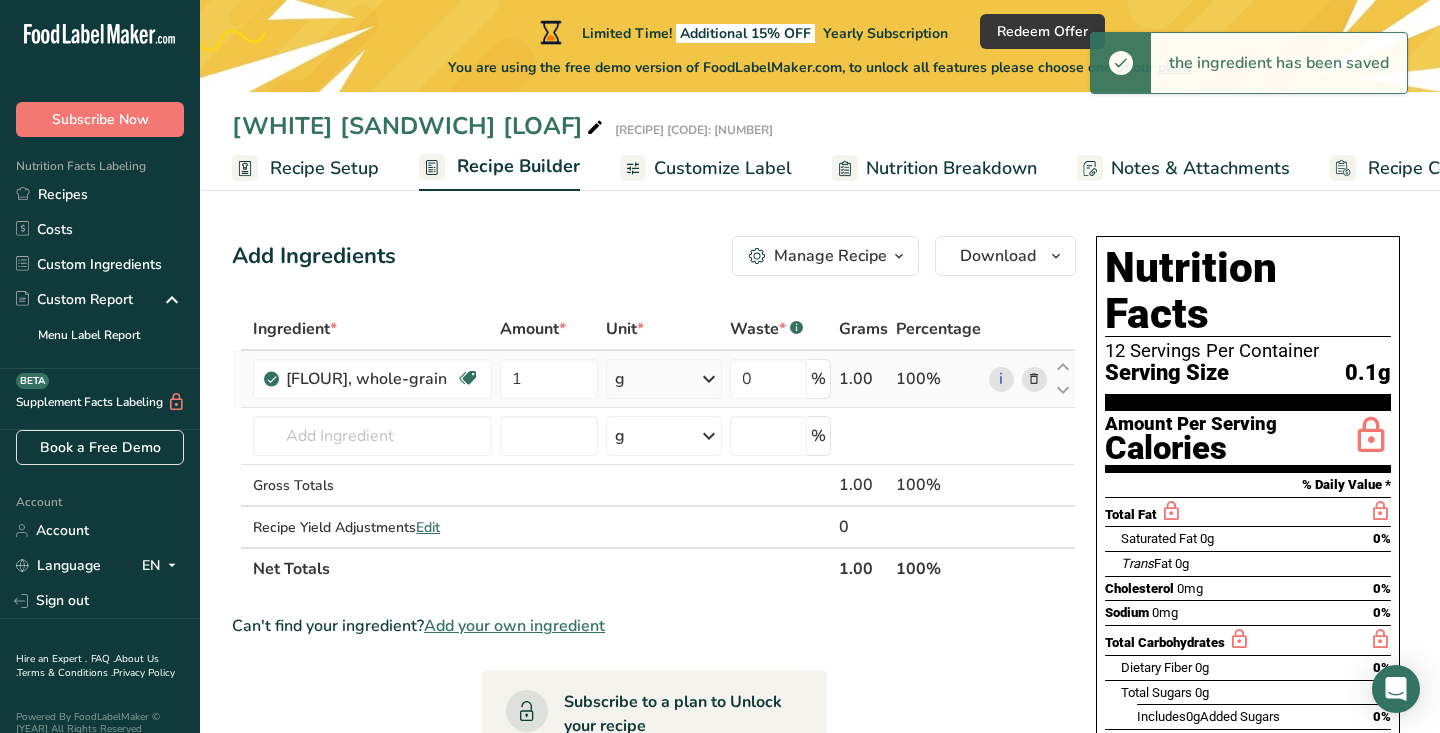 click at bounding box center [709, 379] 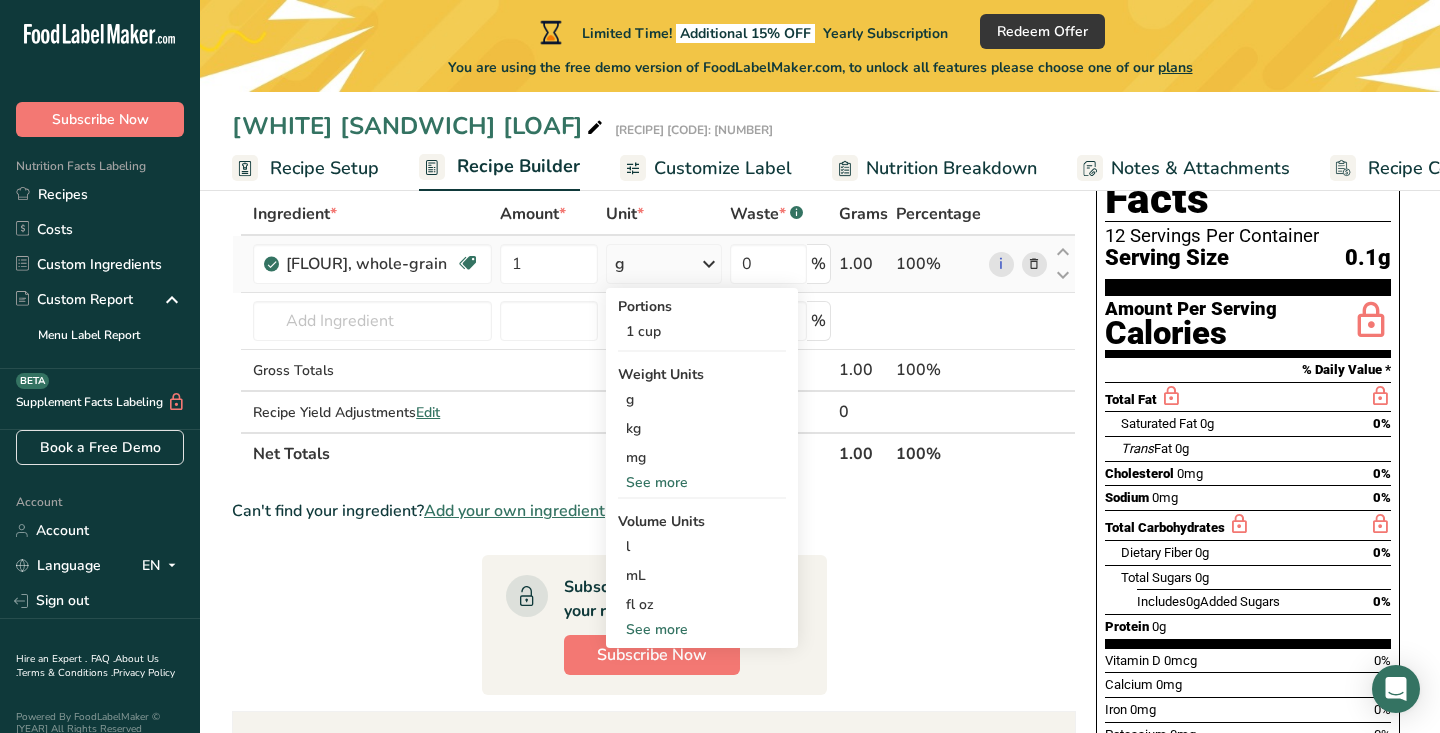 scroll, scrollTop: 114, scrollLeft: 0, axis: vertical 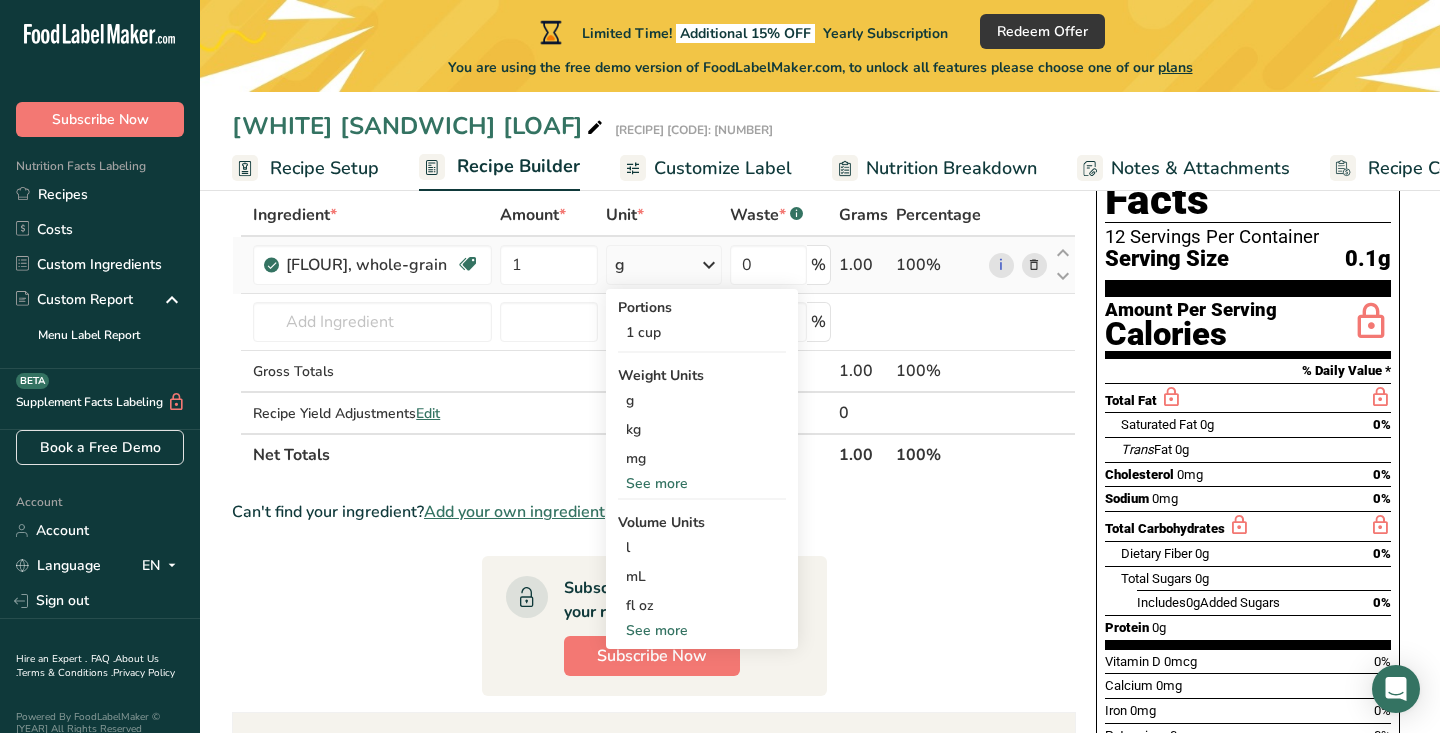 click on "See more" at bounding box center (702, 630) 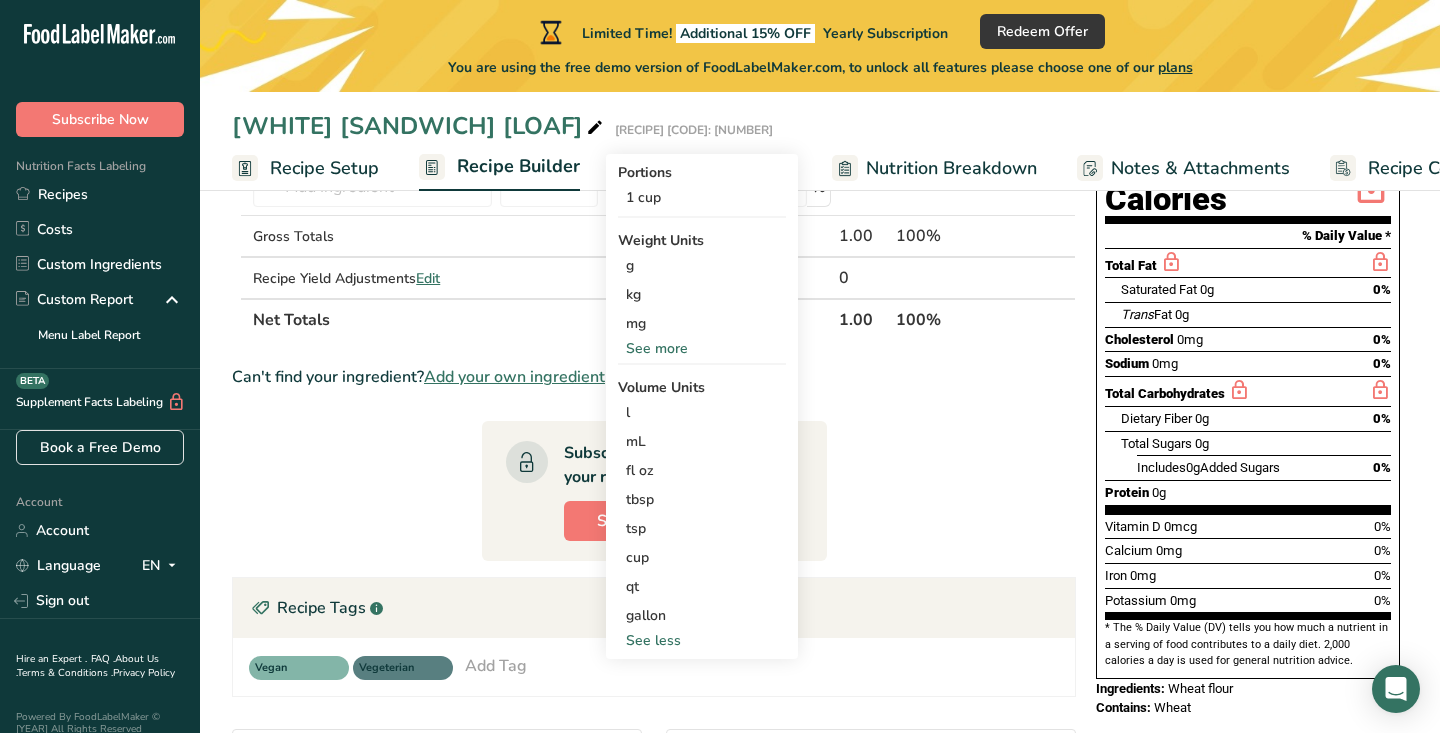 scroll, scrollTop: 254, scrollLeft: 0, axis: vertical 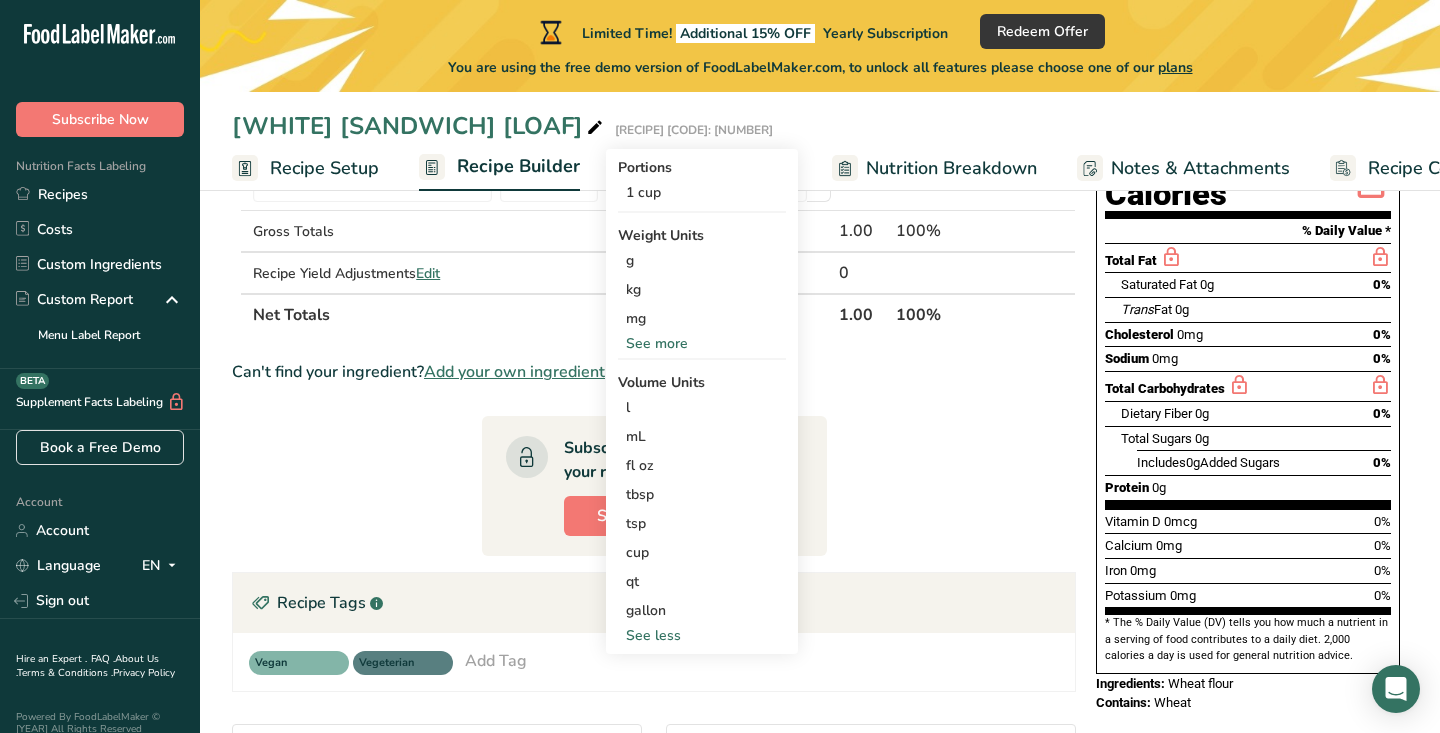 click on "See more" at bounding box center [702, 343] 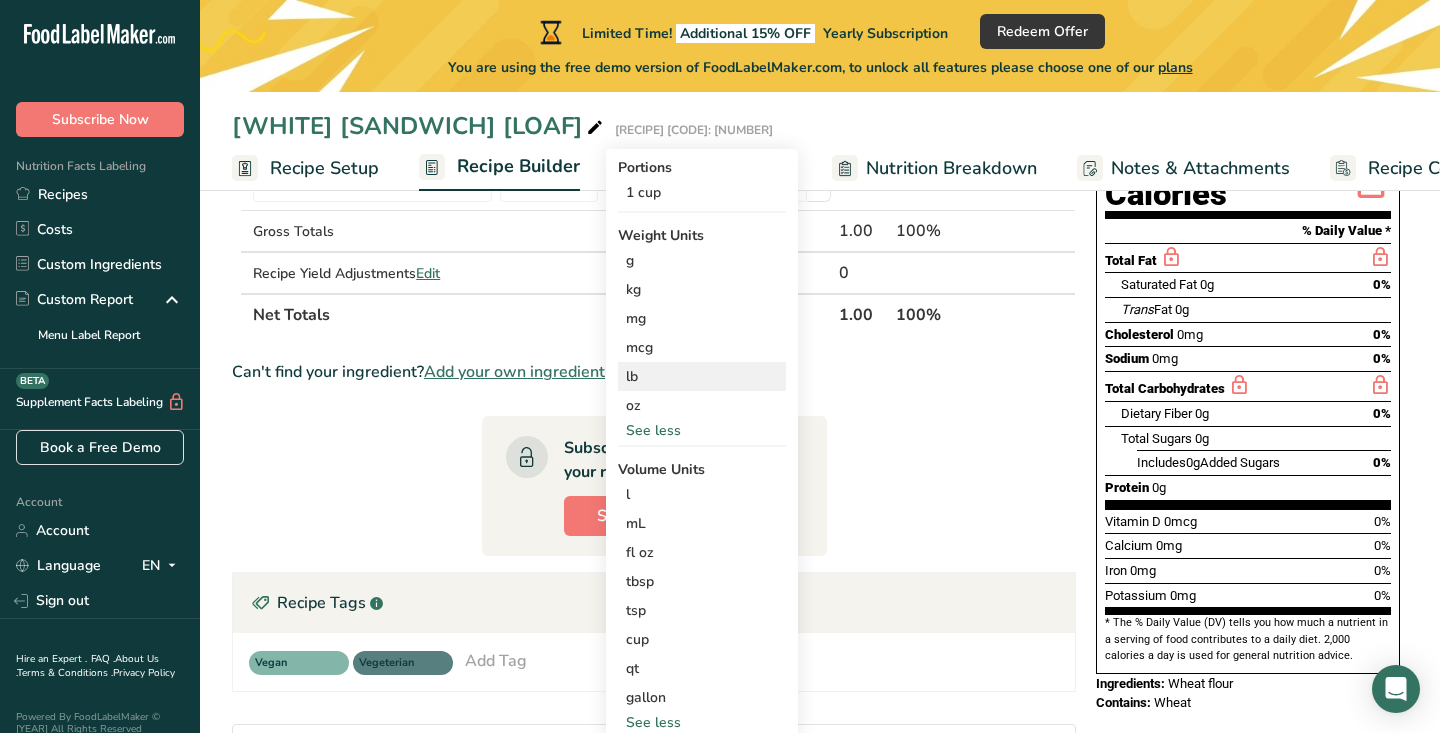 click on "lb" at bounding box center [702, 376] 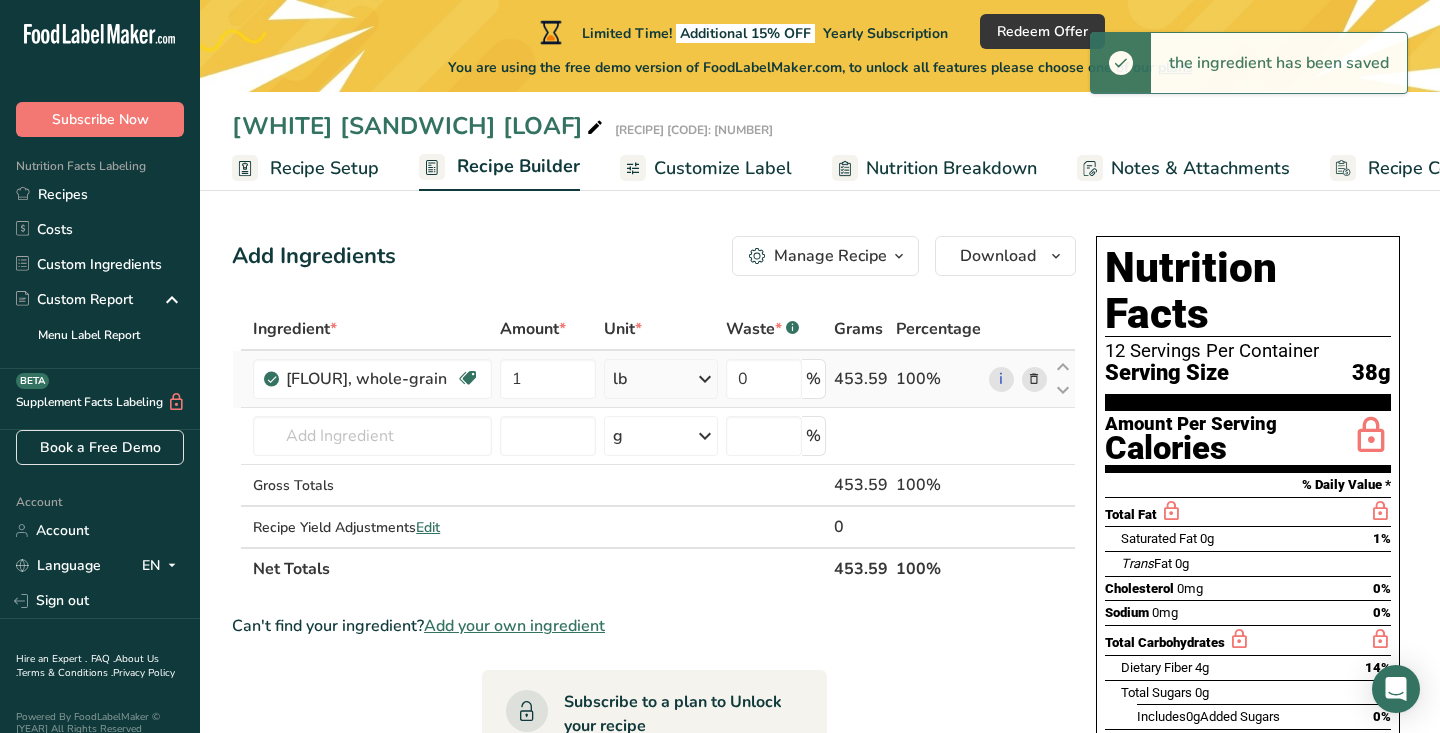 scroll, scrollTop: 0, scrollLeft: 0, axis: both 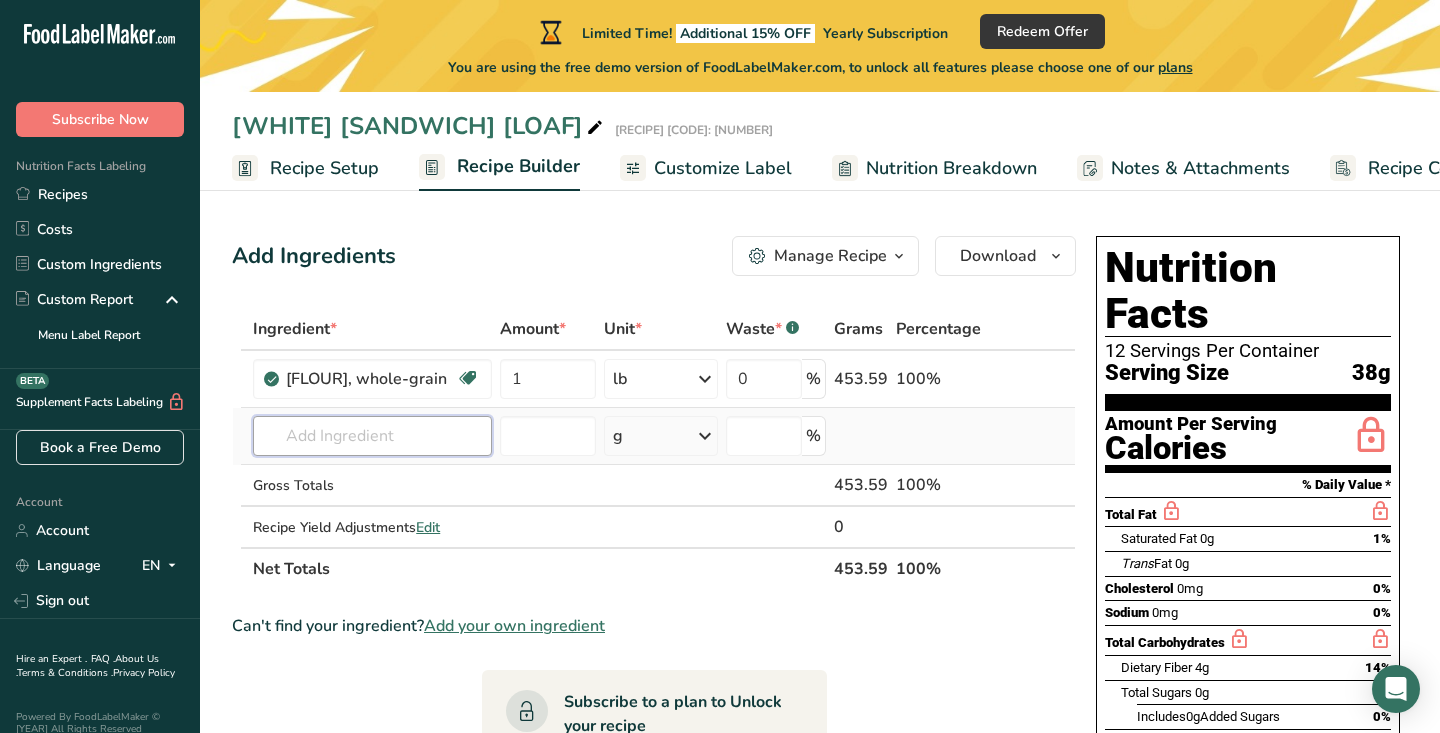 click at bounding box center (372, 436) 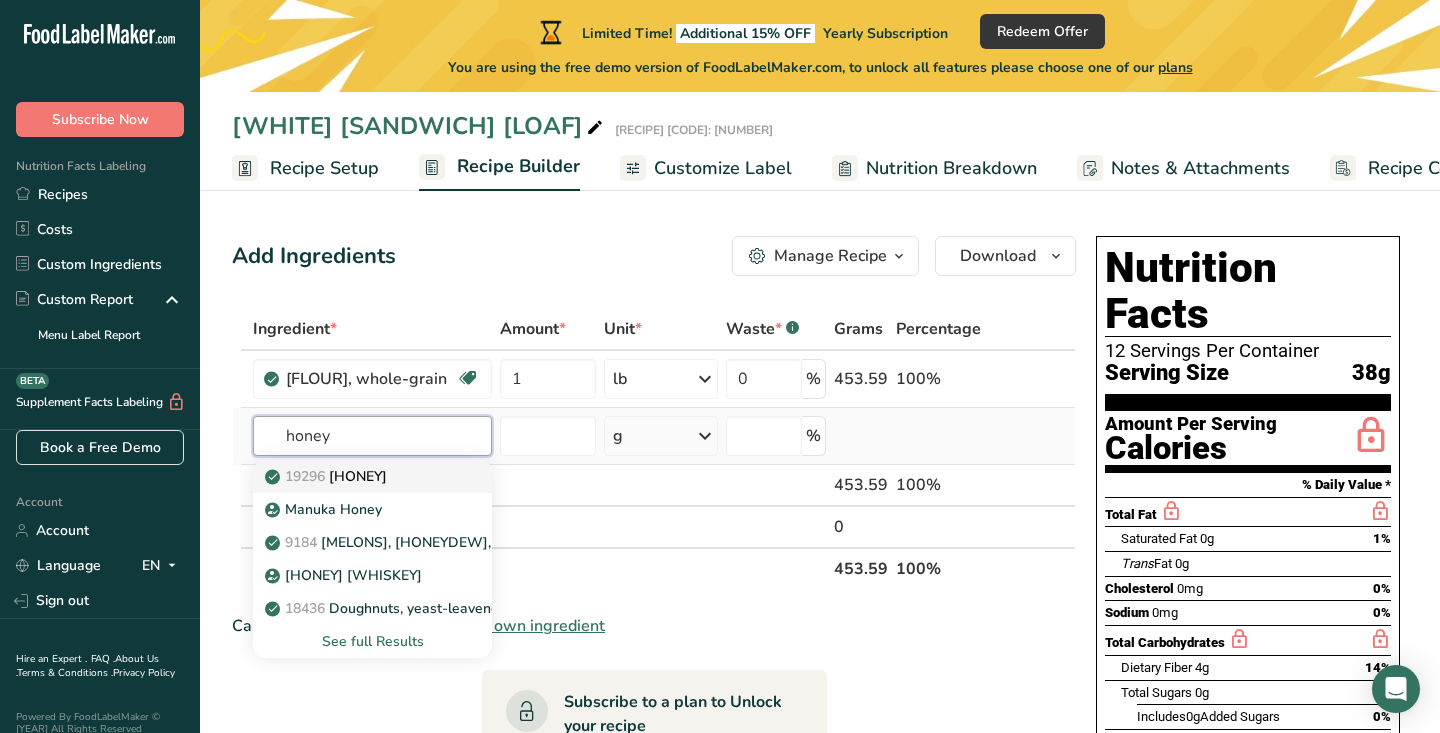 type on "honey" 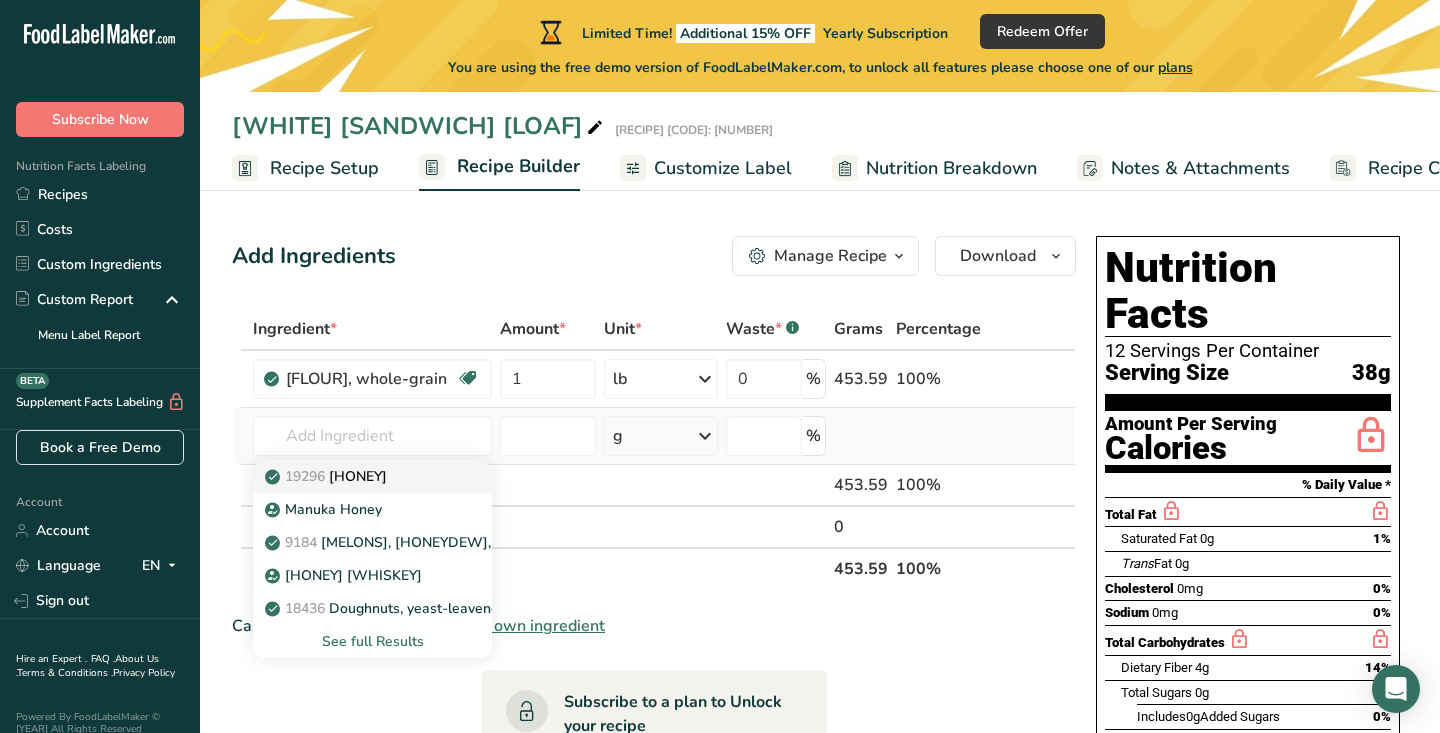 click on "20650
Honey" at bounding box center [328, 476] 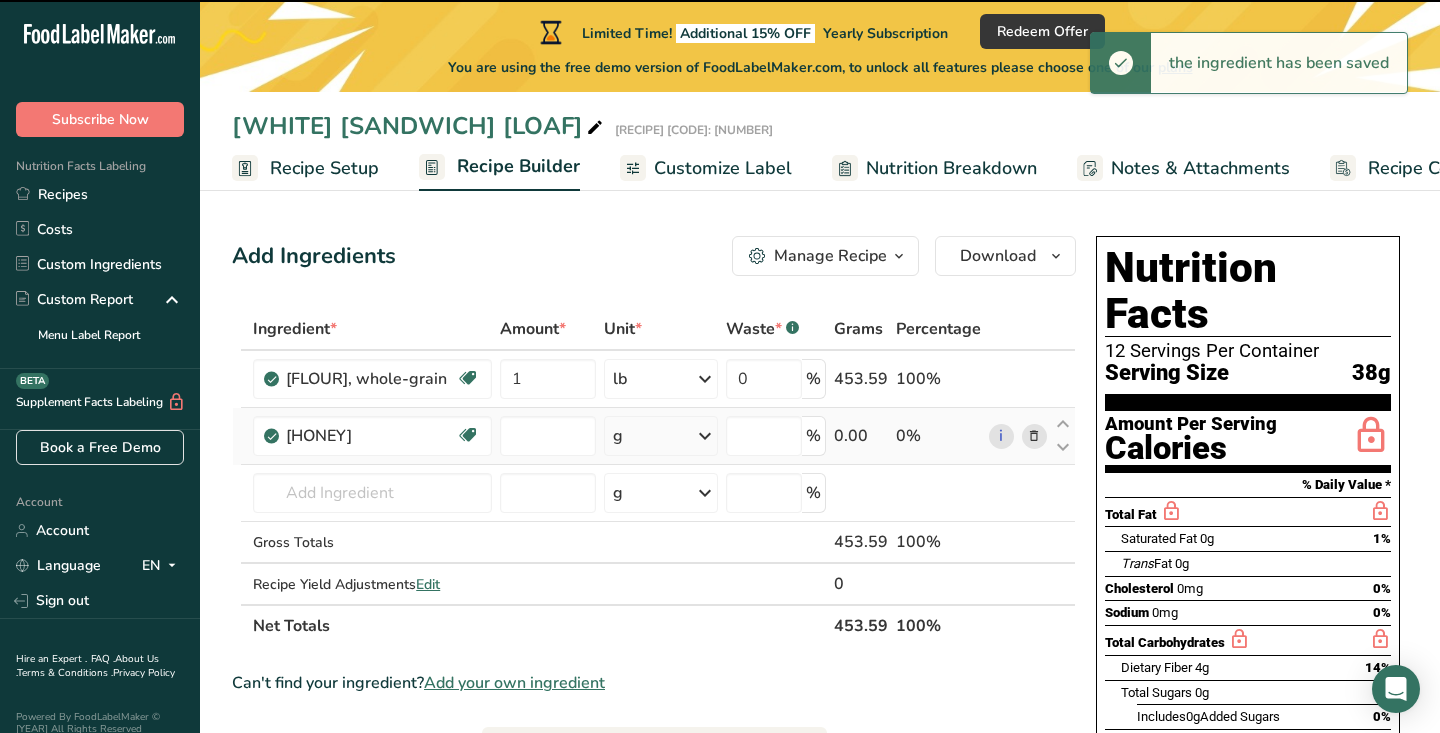 type on "0" 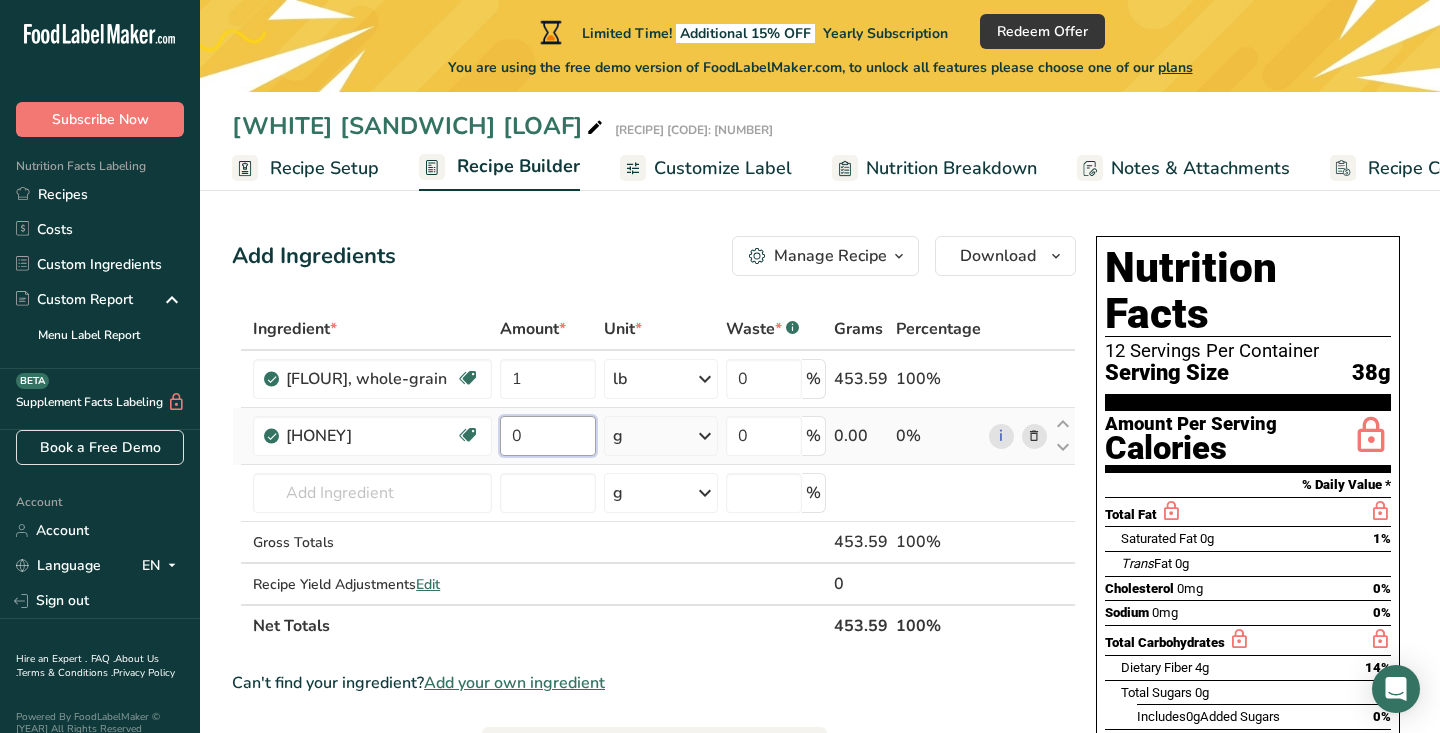 click on "0" at bounding box center (548, 436) 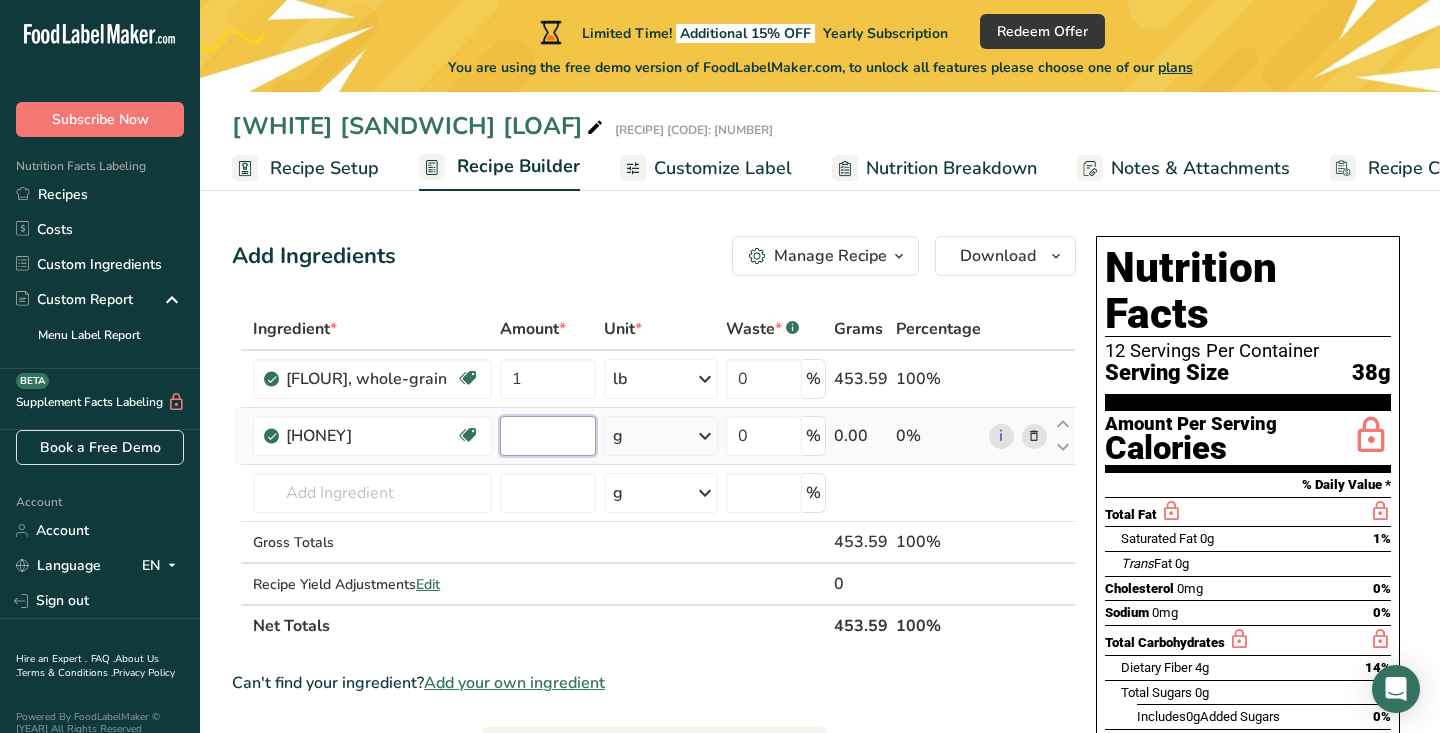 type on "3" 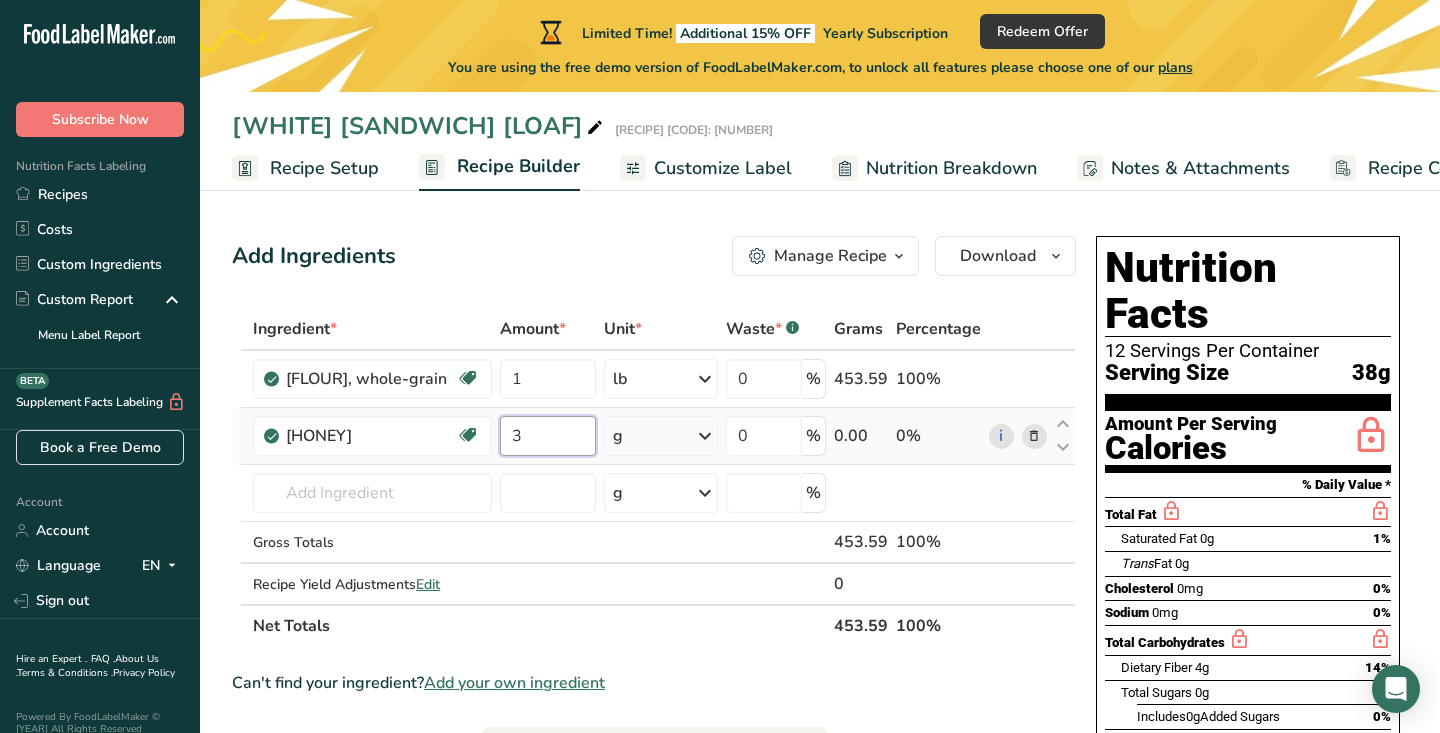 type 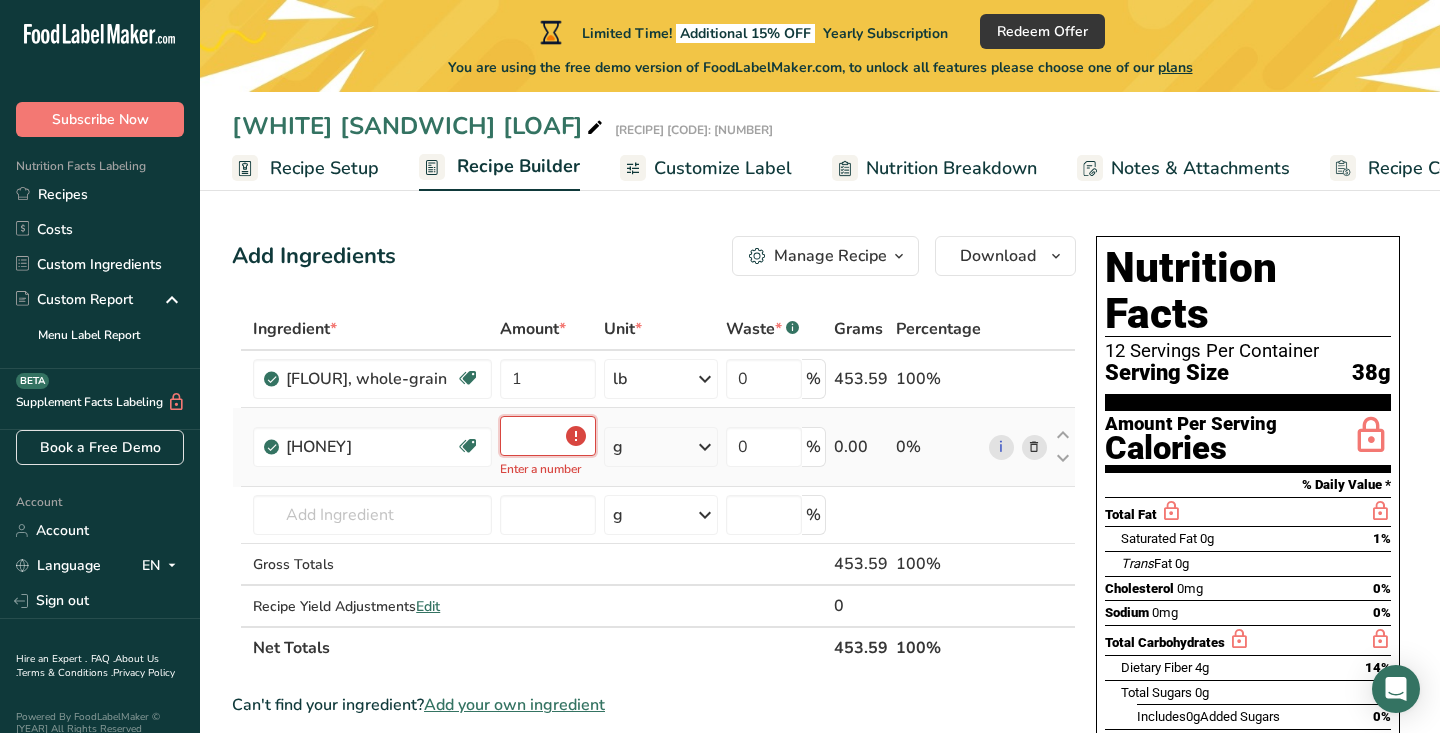 click at bounding box center (548, 436) 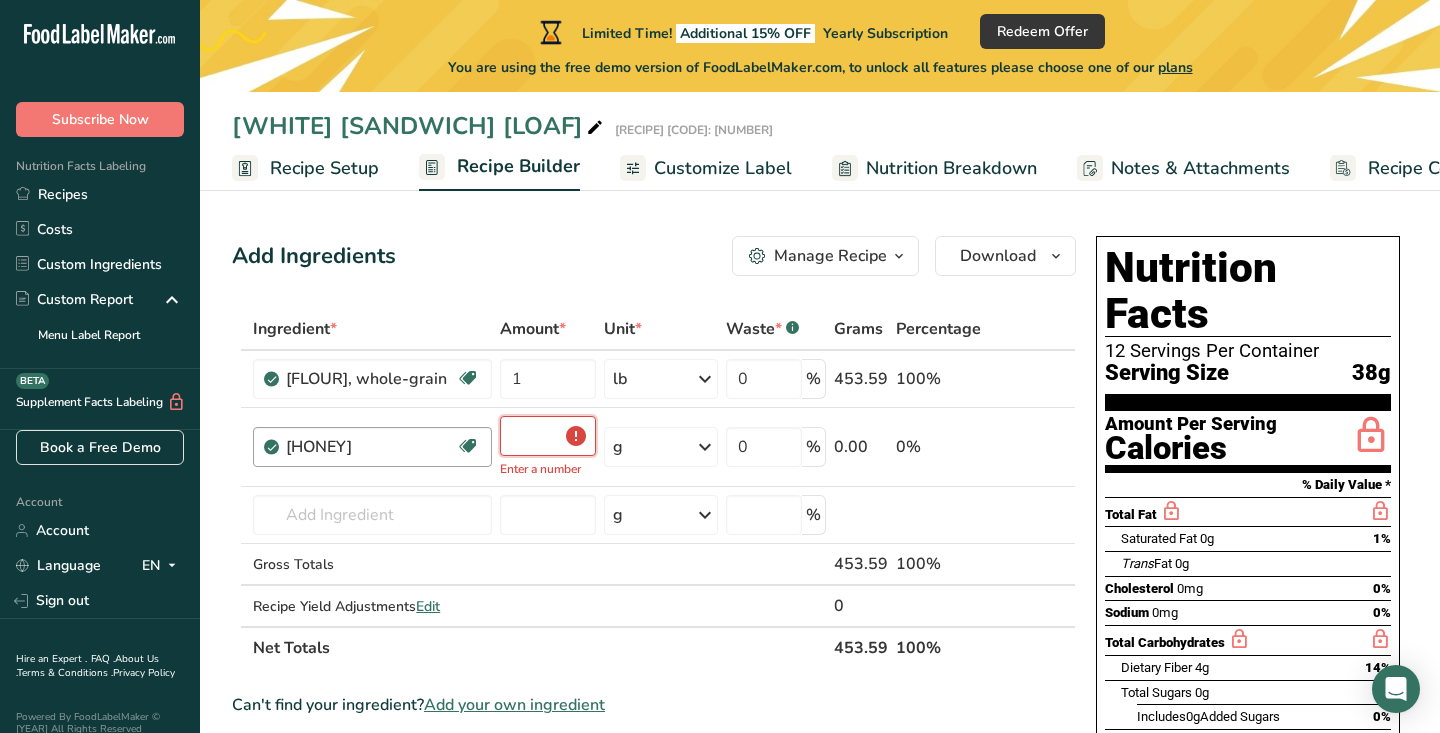 drag, startPoint x: 572, startPoint y: 434, endPoint x: 497, endPoint y: 437, distance: 75.059975 